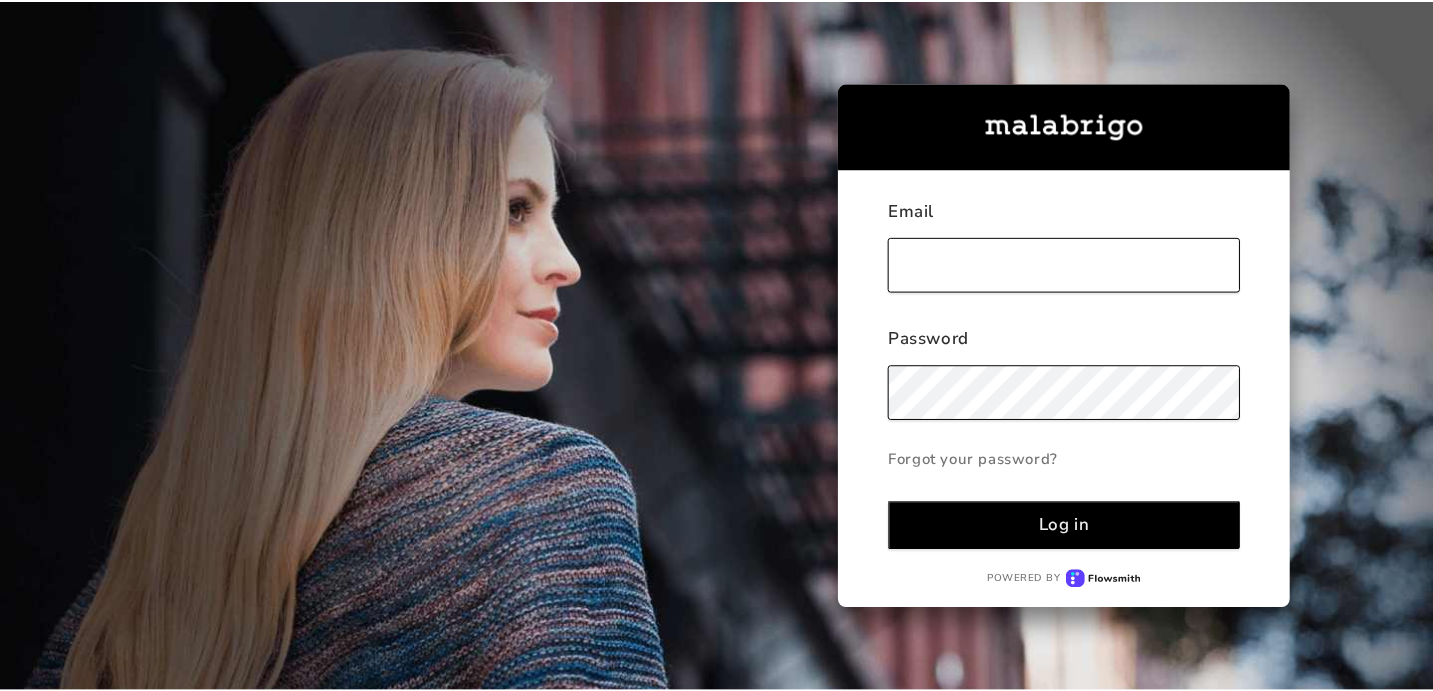 scroll, scrollTop: 0, scrollLeft: 0, axis: both 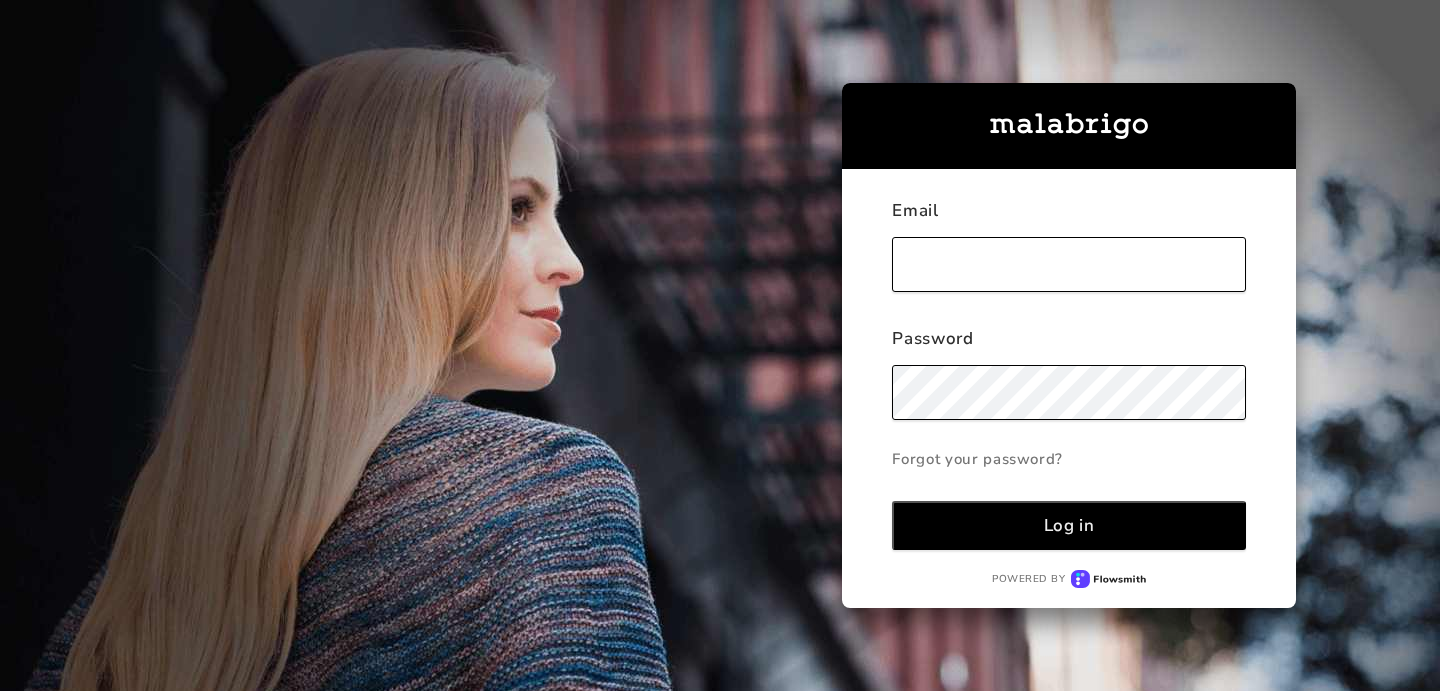 type on "[EMAIL_ADDRESS][DOMAIN_NAME]" 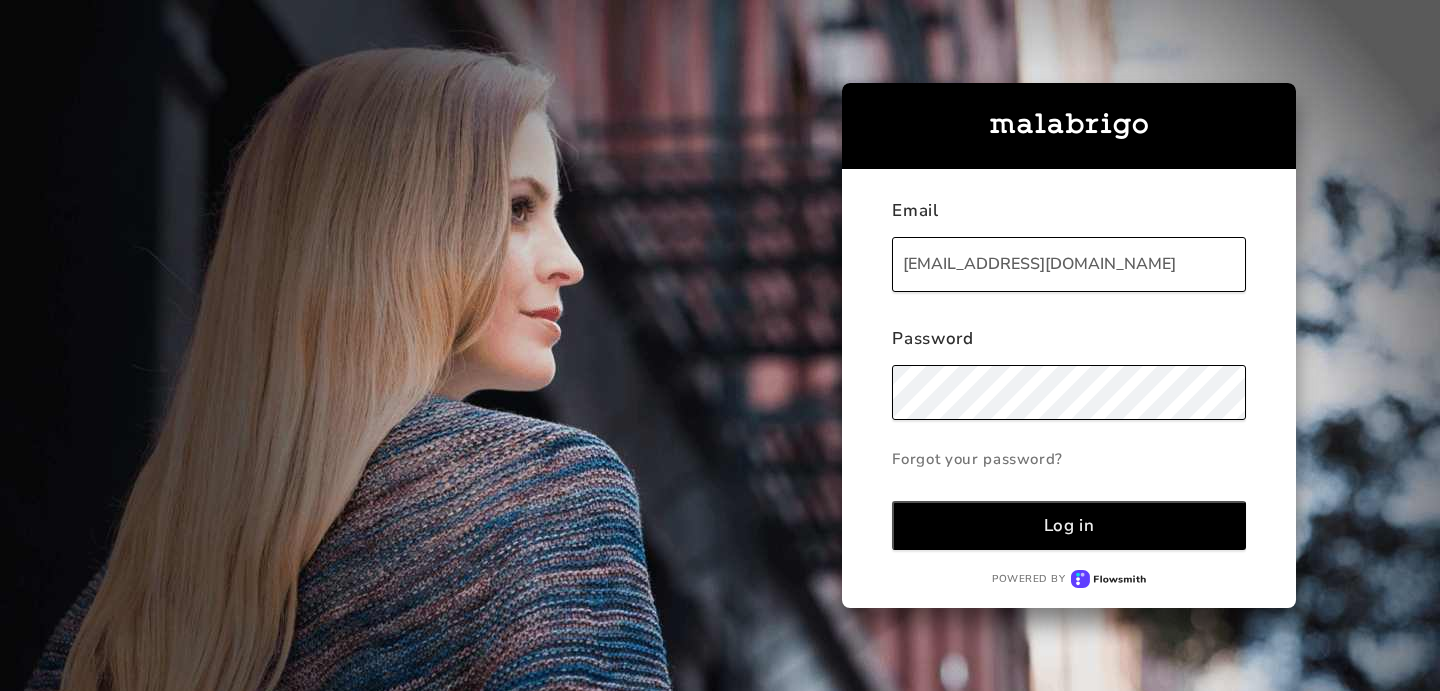 click on "Log in" at bounding box center (1069, 525) 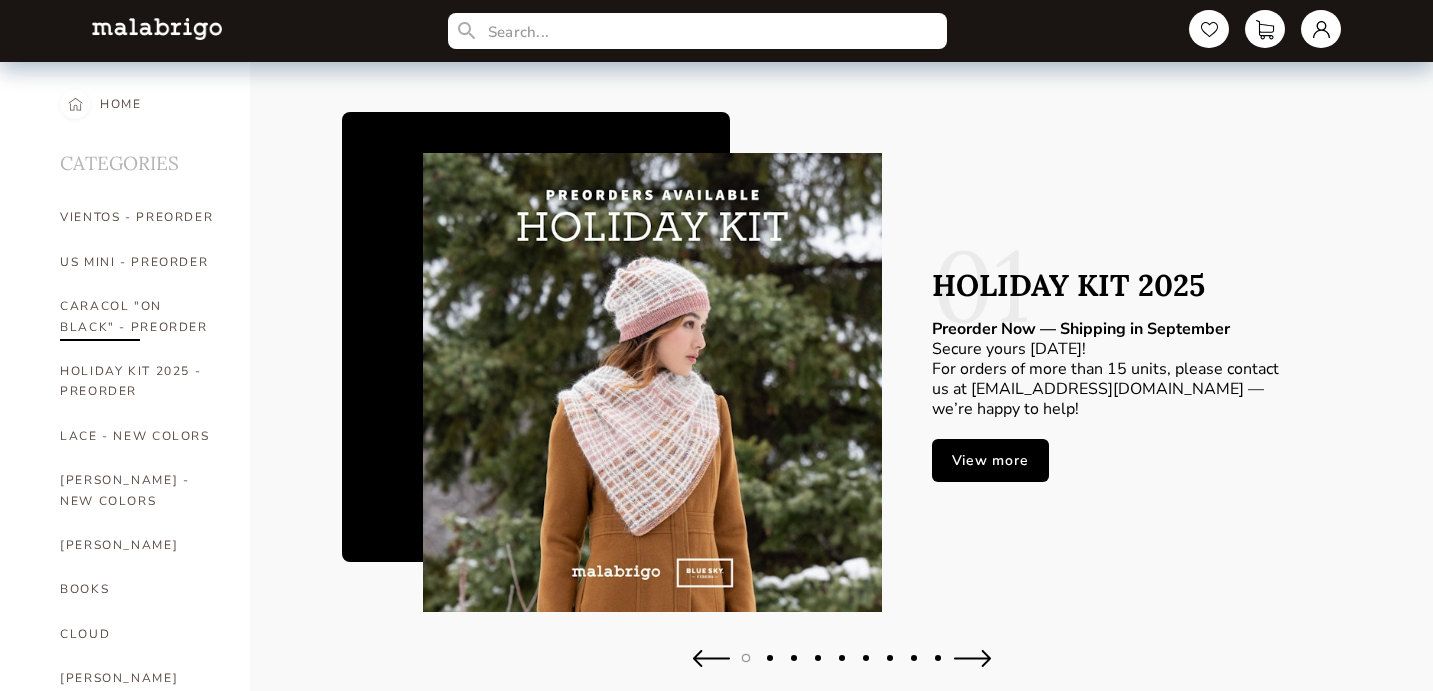 click on "CARACOL "ON BLACK" - PREORDER" at bounding box center [140, 316] 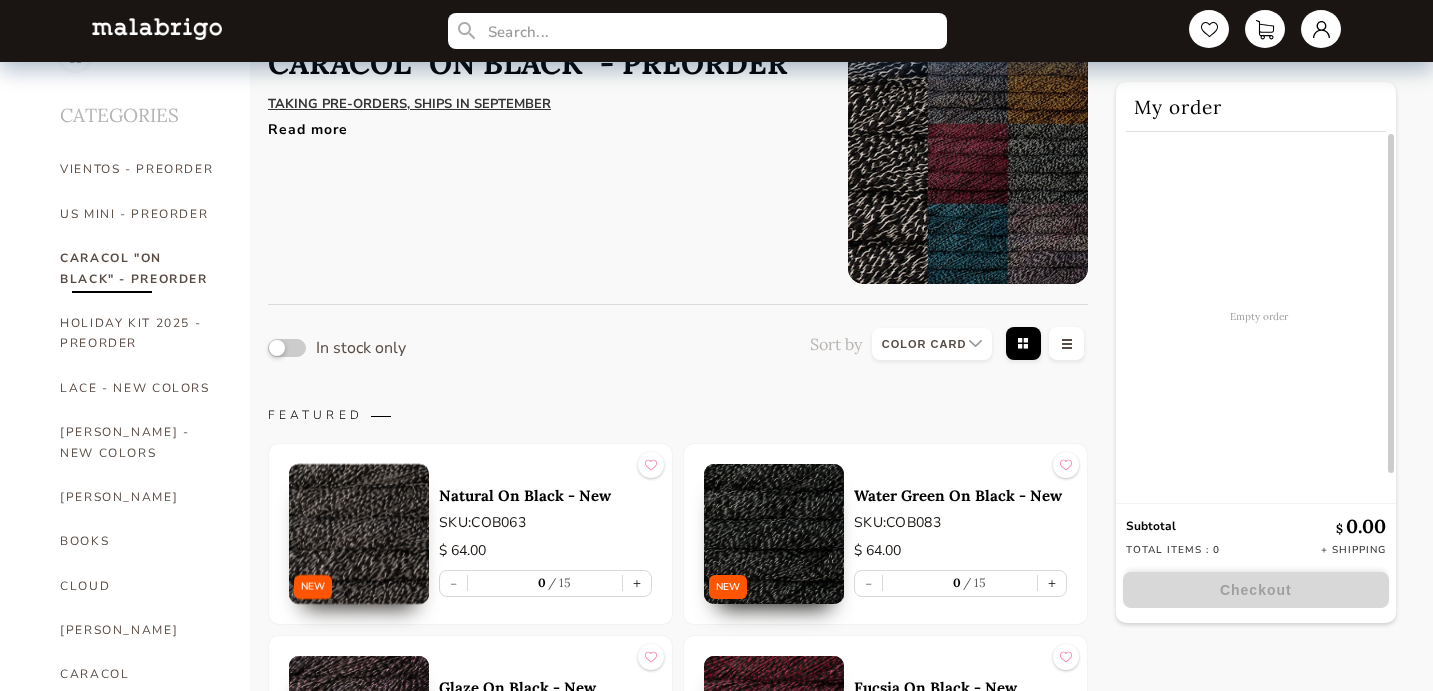scroll, scrollTop: 0, scrollLeft: 0, axis: both 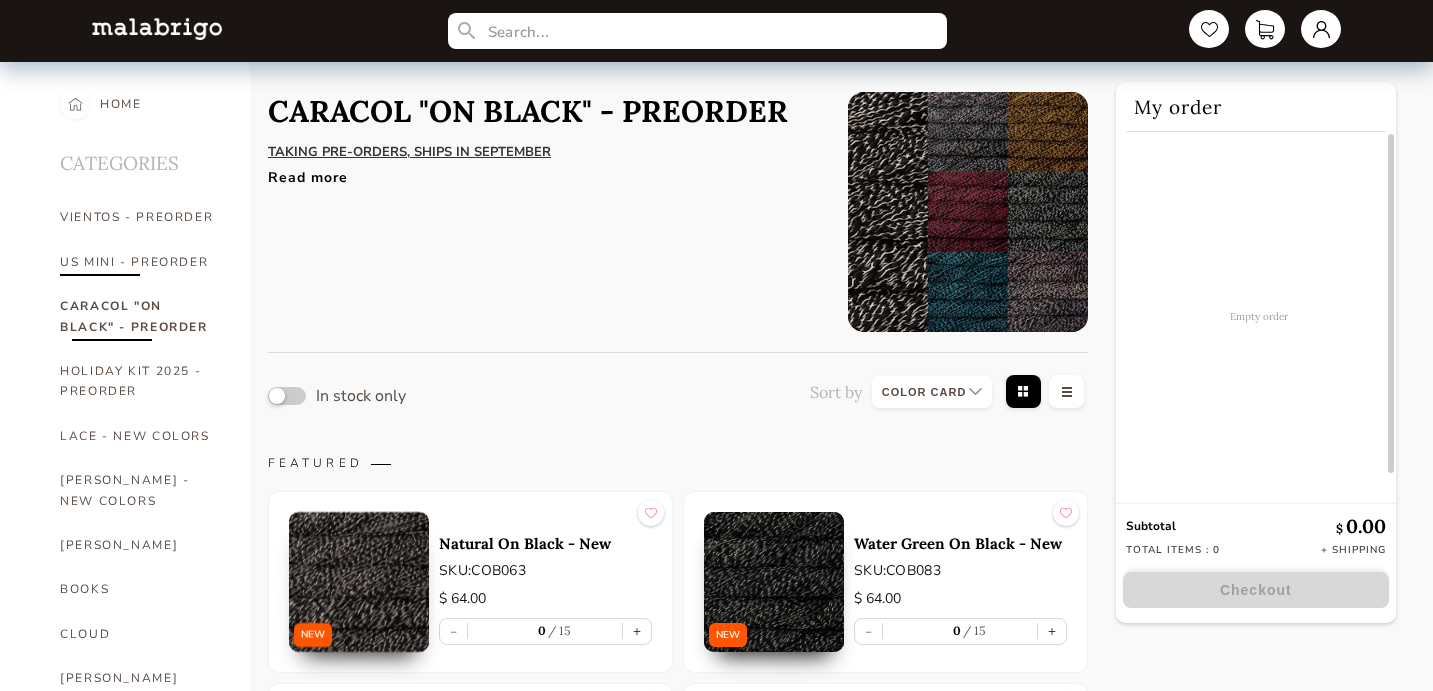 click on "US MINI - PREORDER" at bounding box center [140, 262] 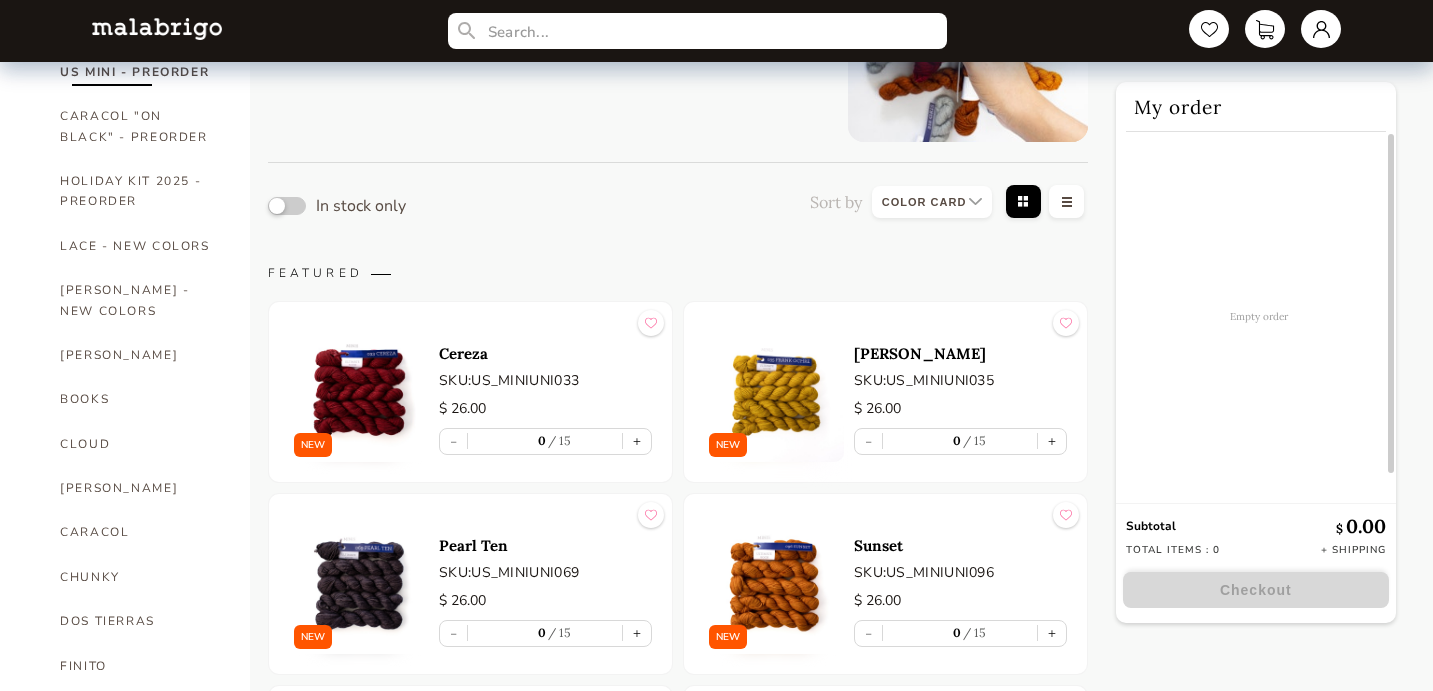 scroll, scrollTop: 0, scrollLeft: 0, axis: both 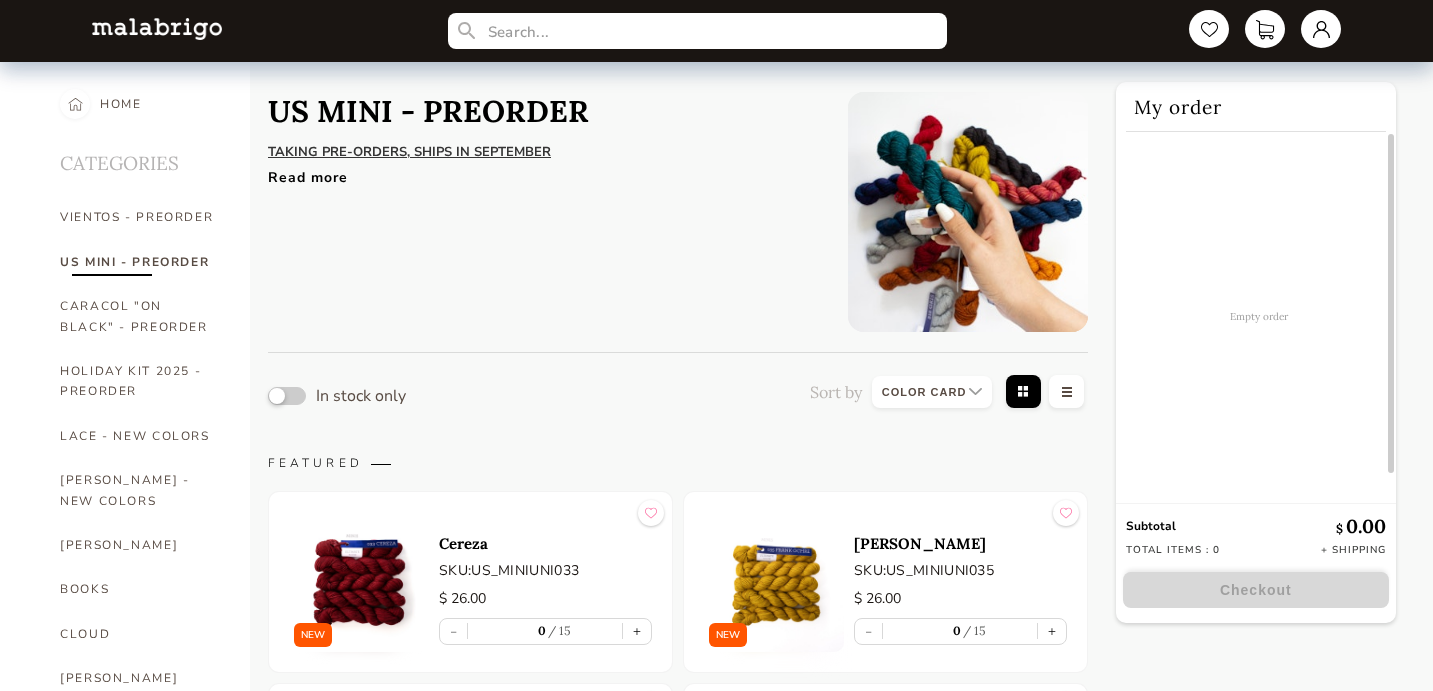 click on "[PERSON_NAME]" at bounding box center [960, 543] 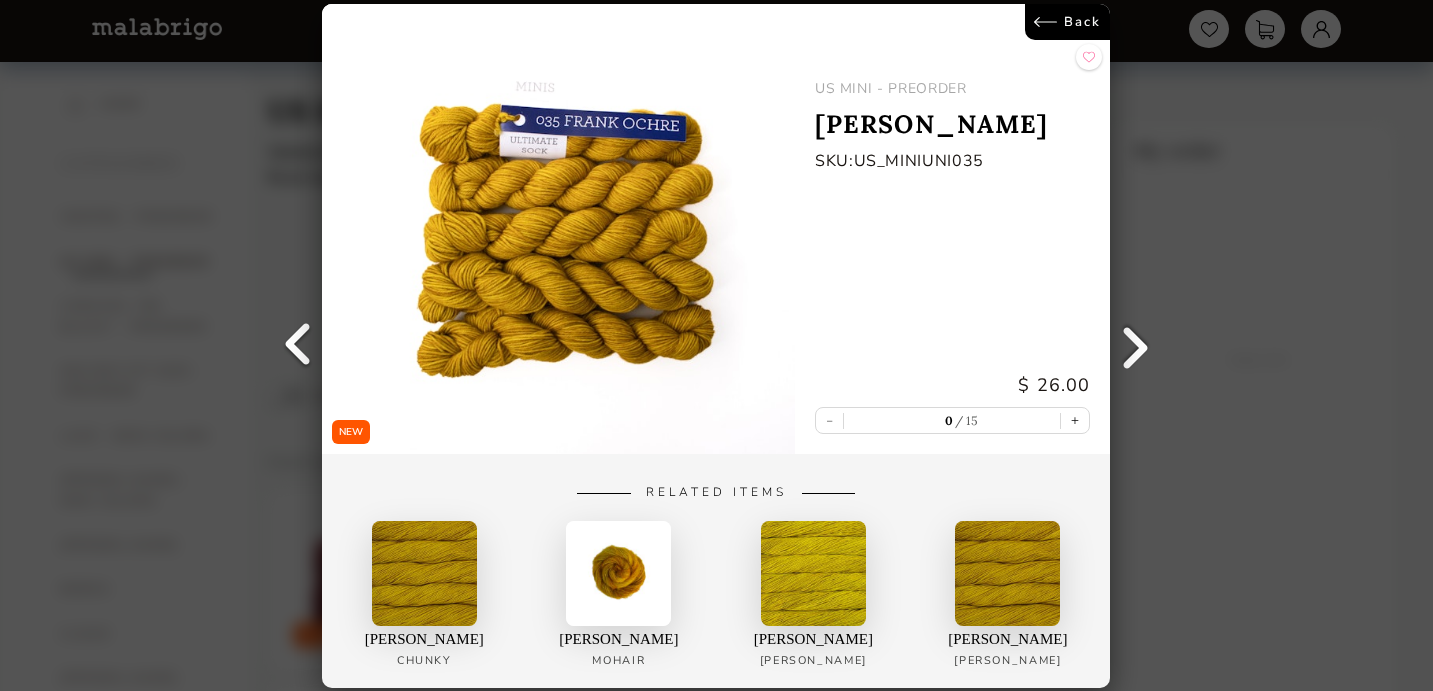 click on "Back" at bounding box center [1068, 22] 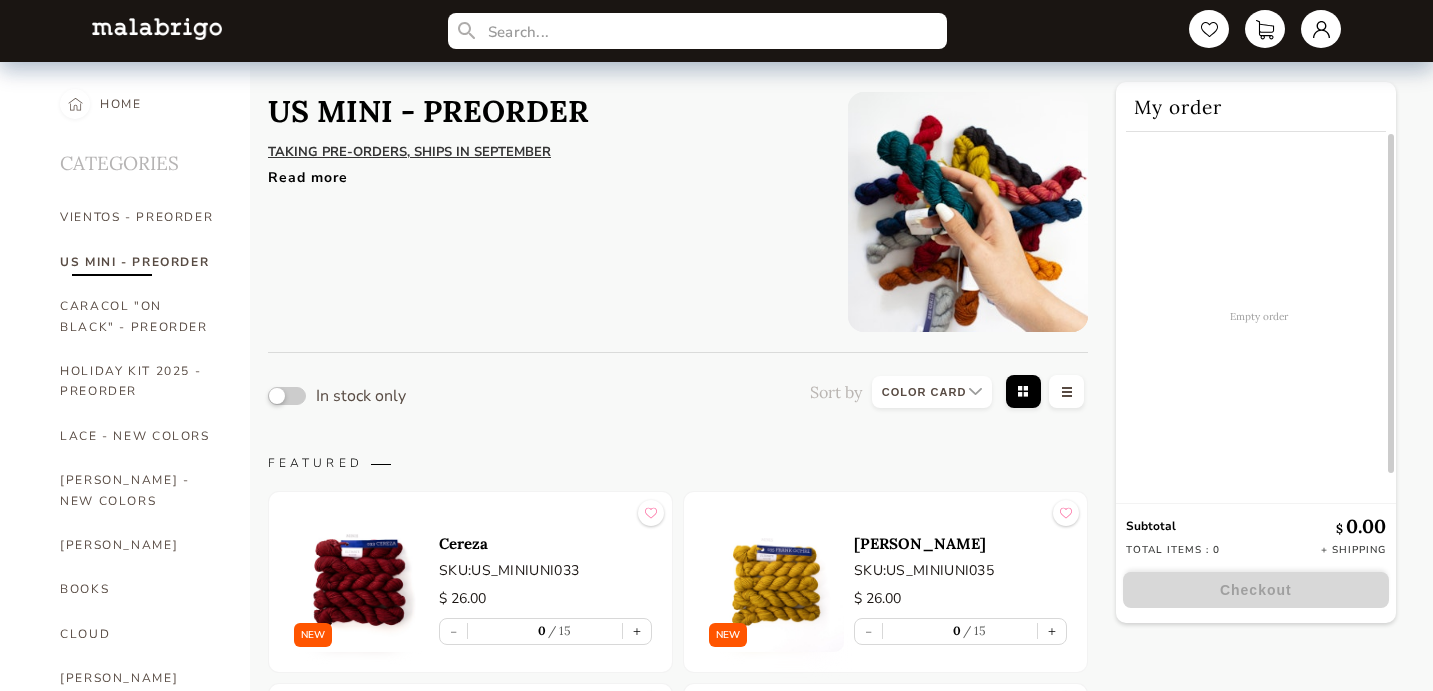 click on "Read more" at bounding box center (543, 172) 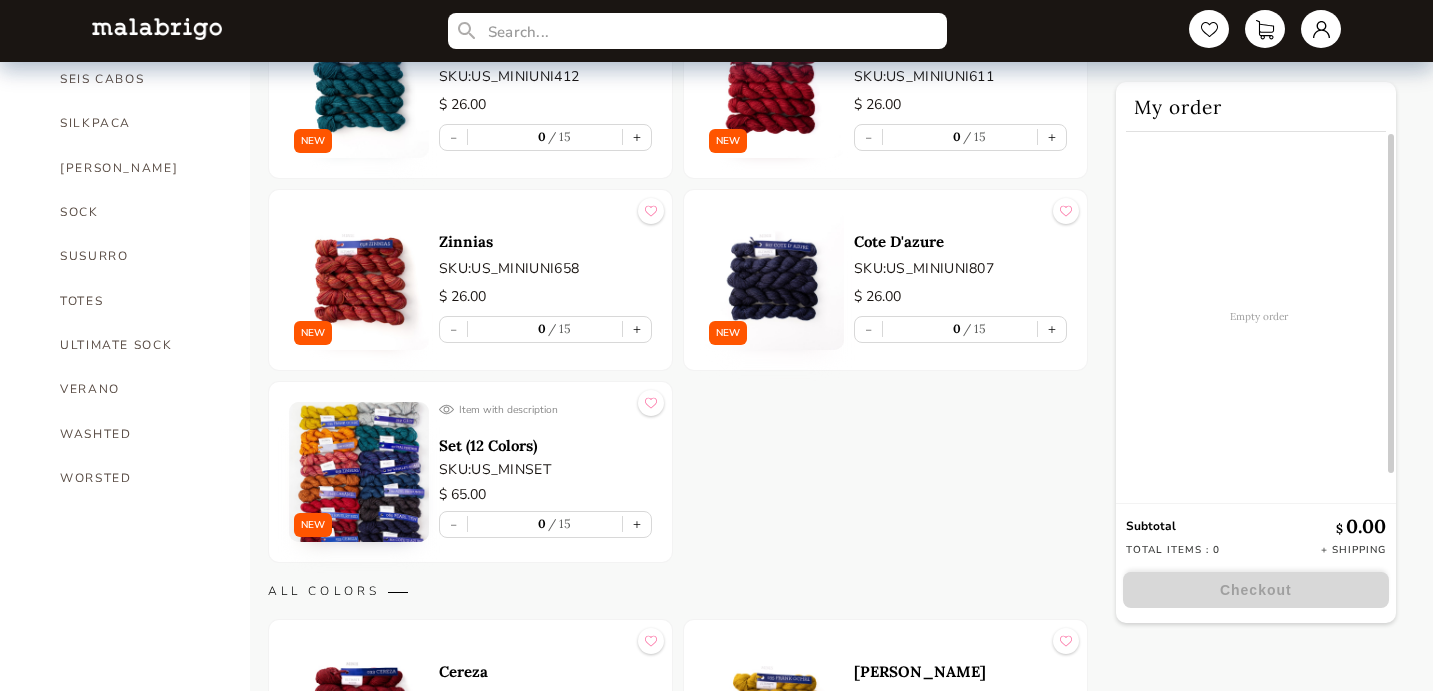 scroll, scrollTop: 1331, scrollLeft: 0, axis: vertical 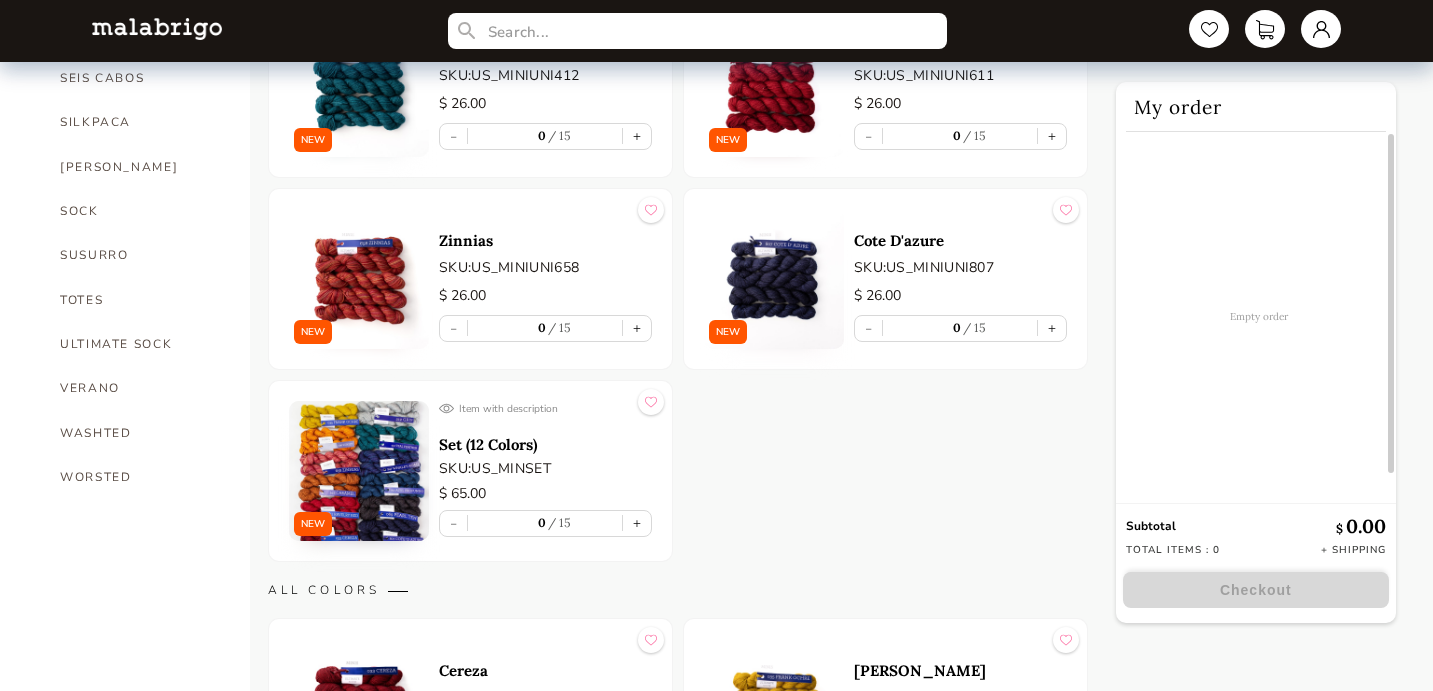 click at bounding box center (359, 471) 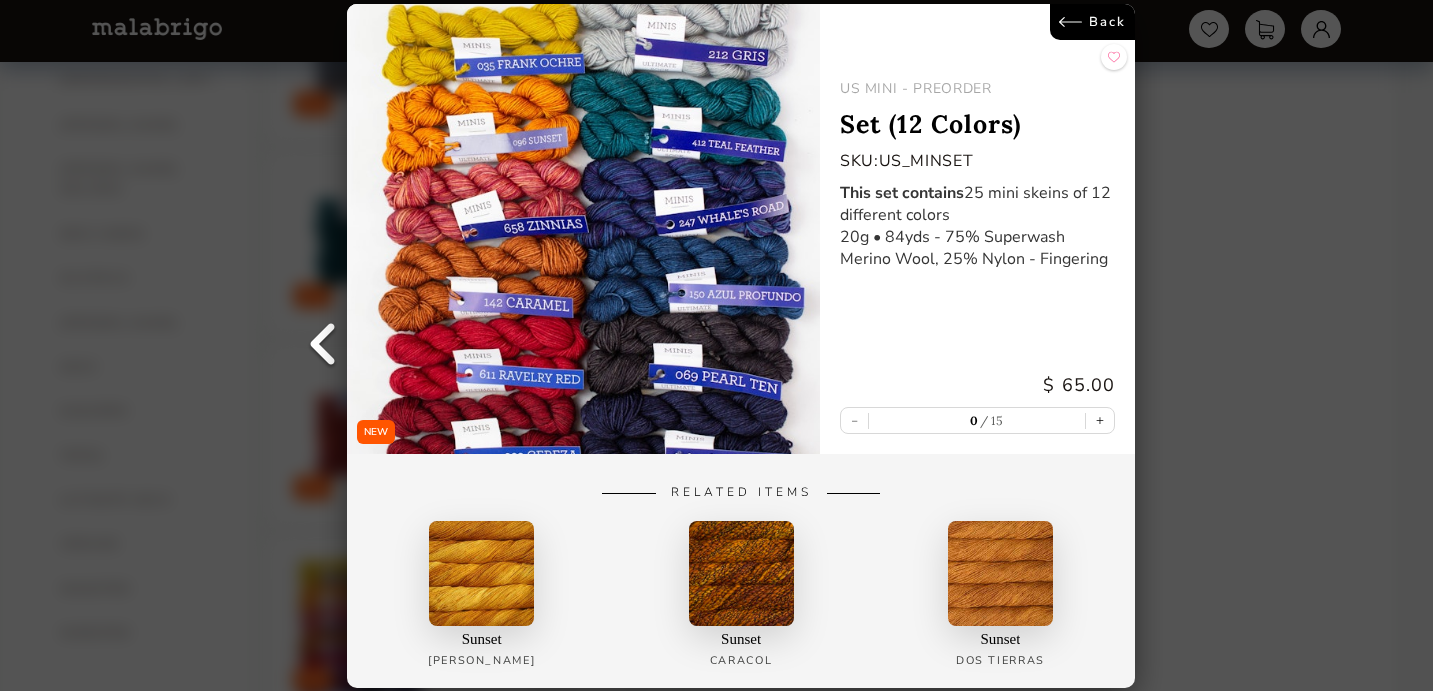 scroll, scrollTop: 1162, scrollLeft: 0, axis: vertical 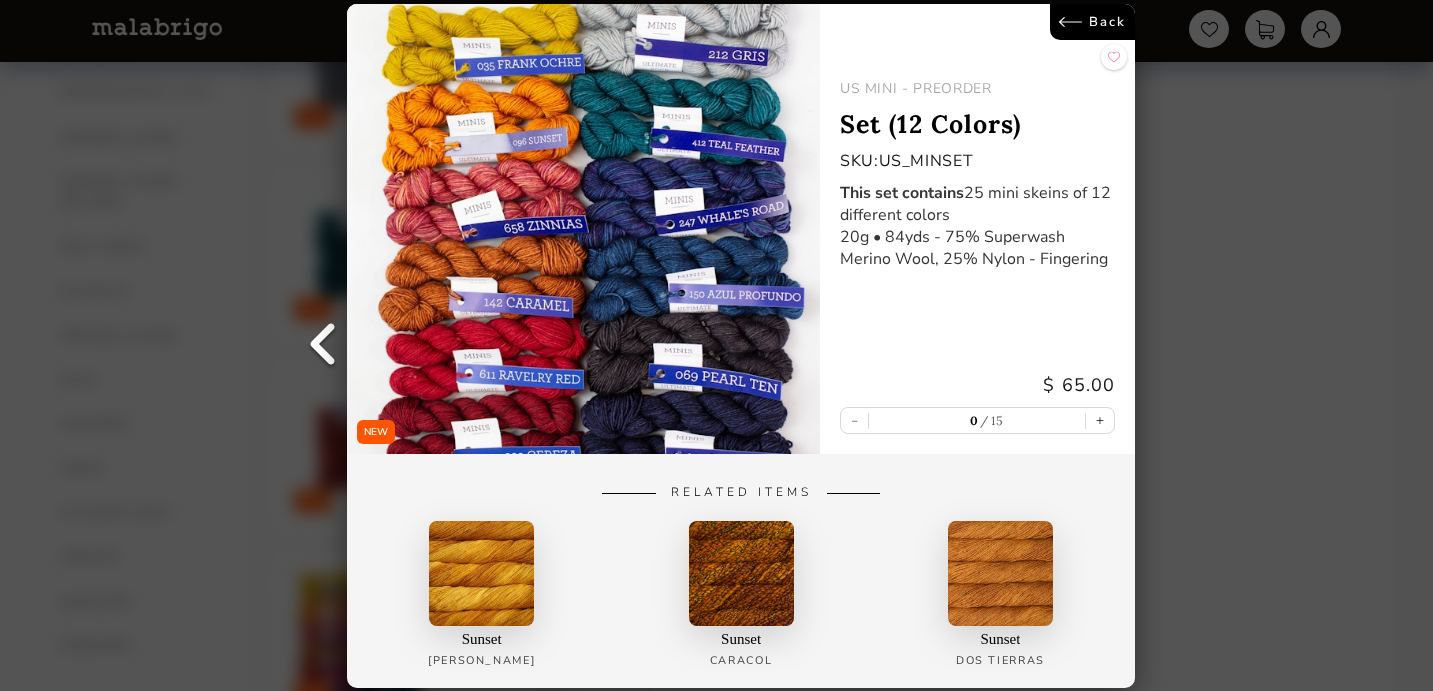 click on "Back" at bounding box center [1093, 22] 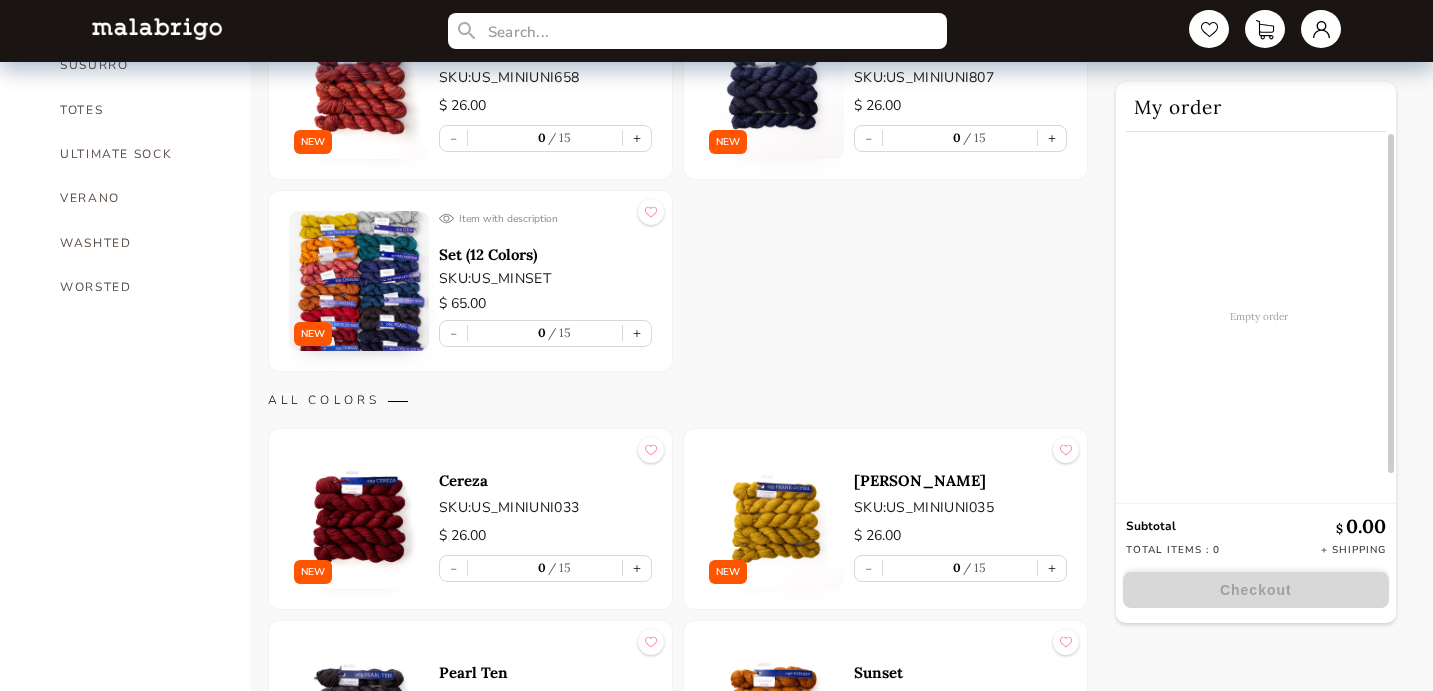 scroll, scrollTop: 1525, scrollLeft: 0, axis: vertical 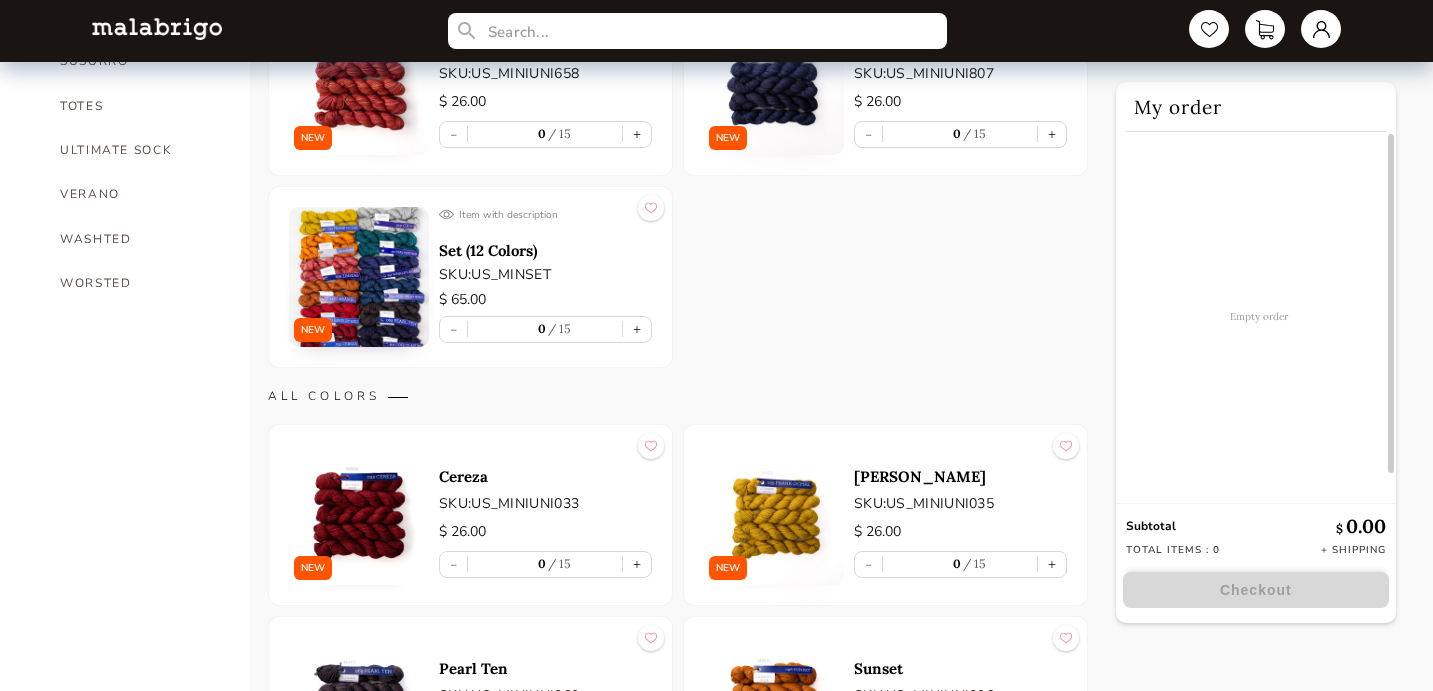 click at bounding box center [446, 214] 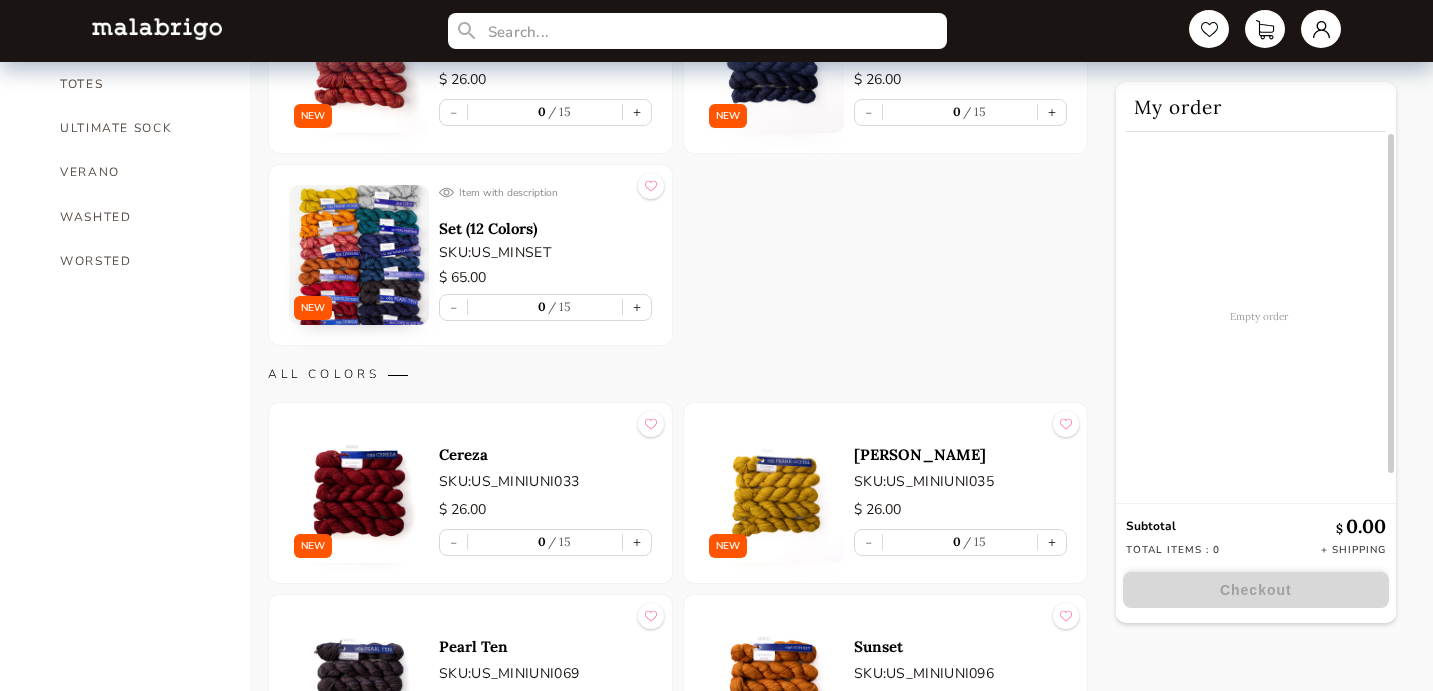 scroll, scrollTop: 1557, scrollLeft: 0, axis: vertical 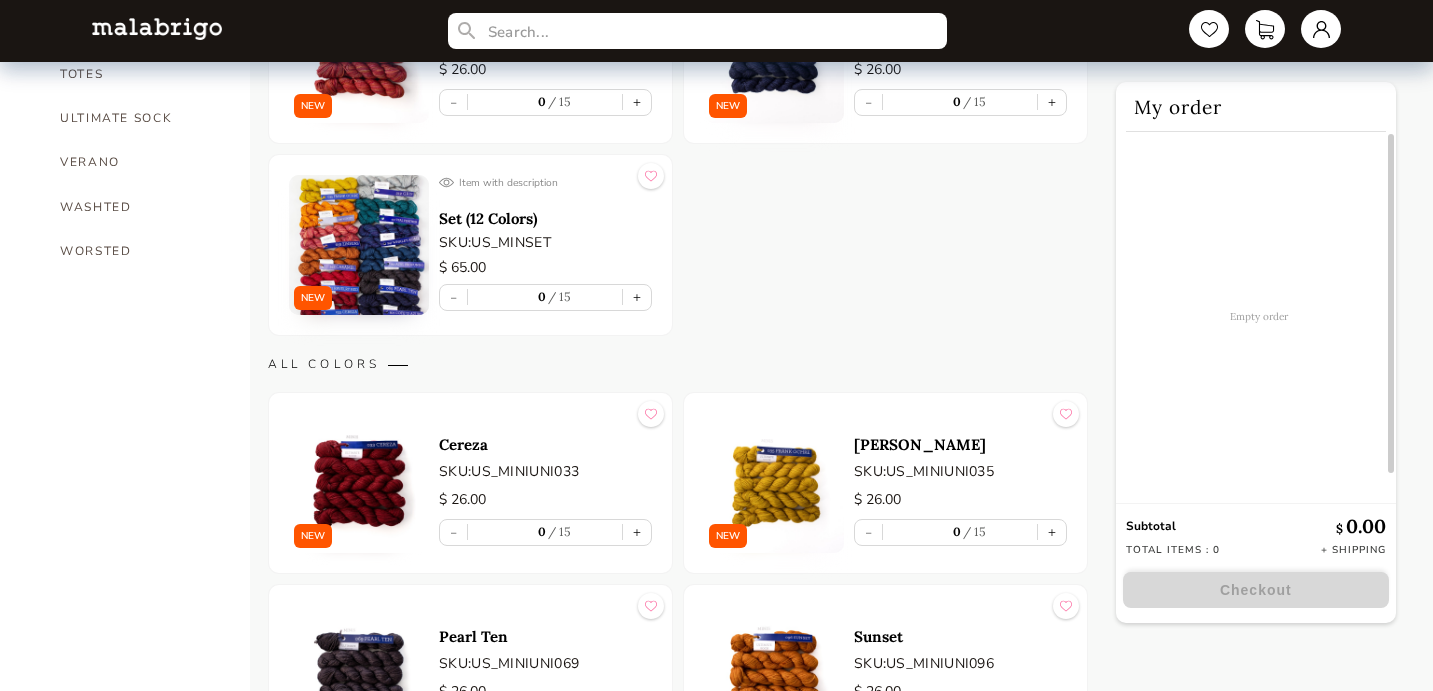 click on "SKU:  US_MINSET" at bounding box center (545, 242) 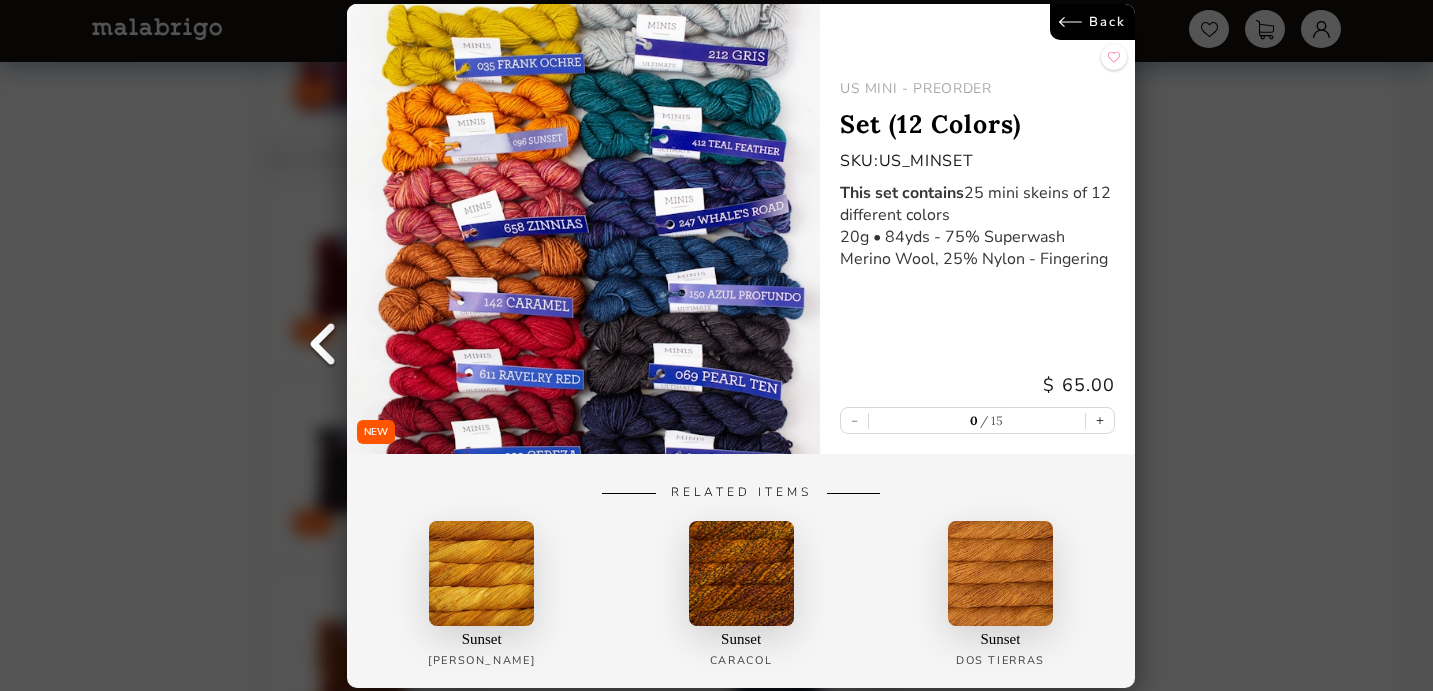 scroll, scrollTop: 1805, scrollLeft: 0, axis: vertical 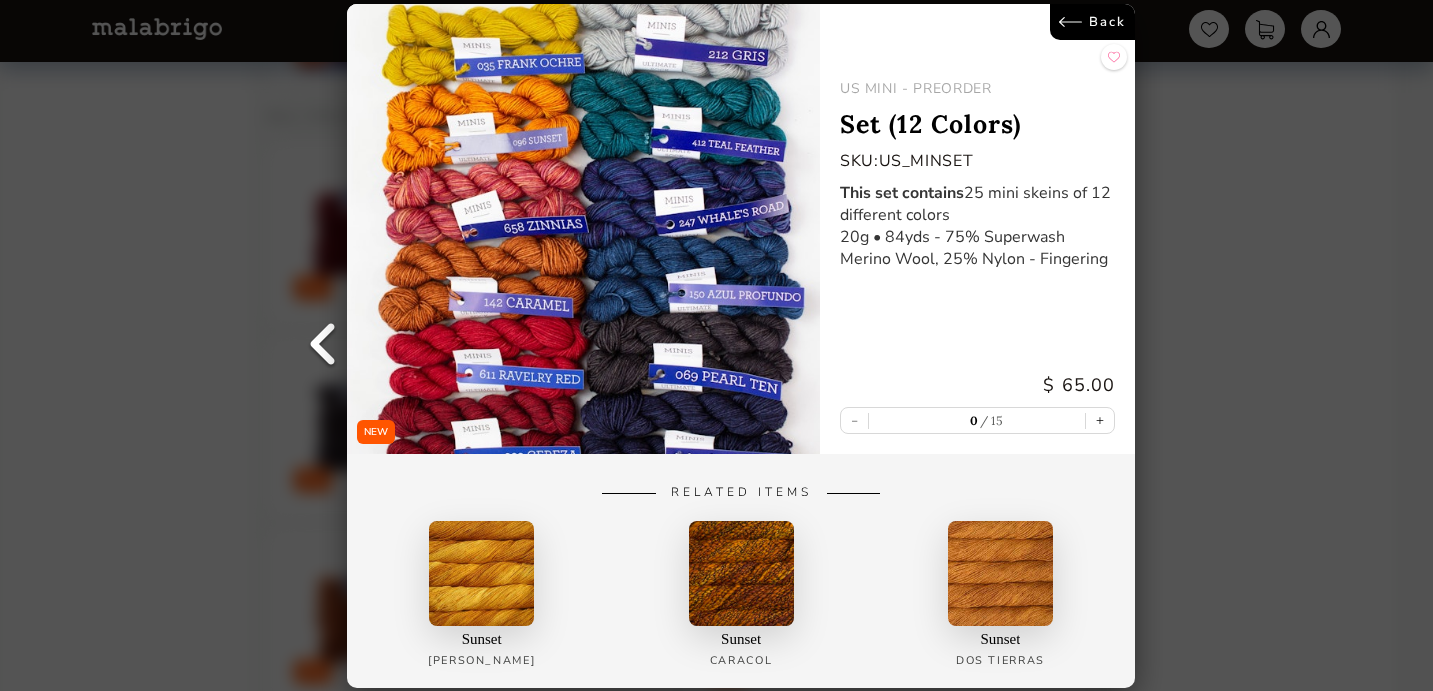 click on "Back" at bounding box center (1093, 22) 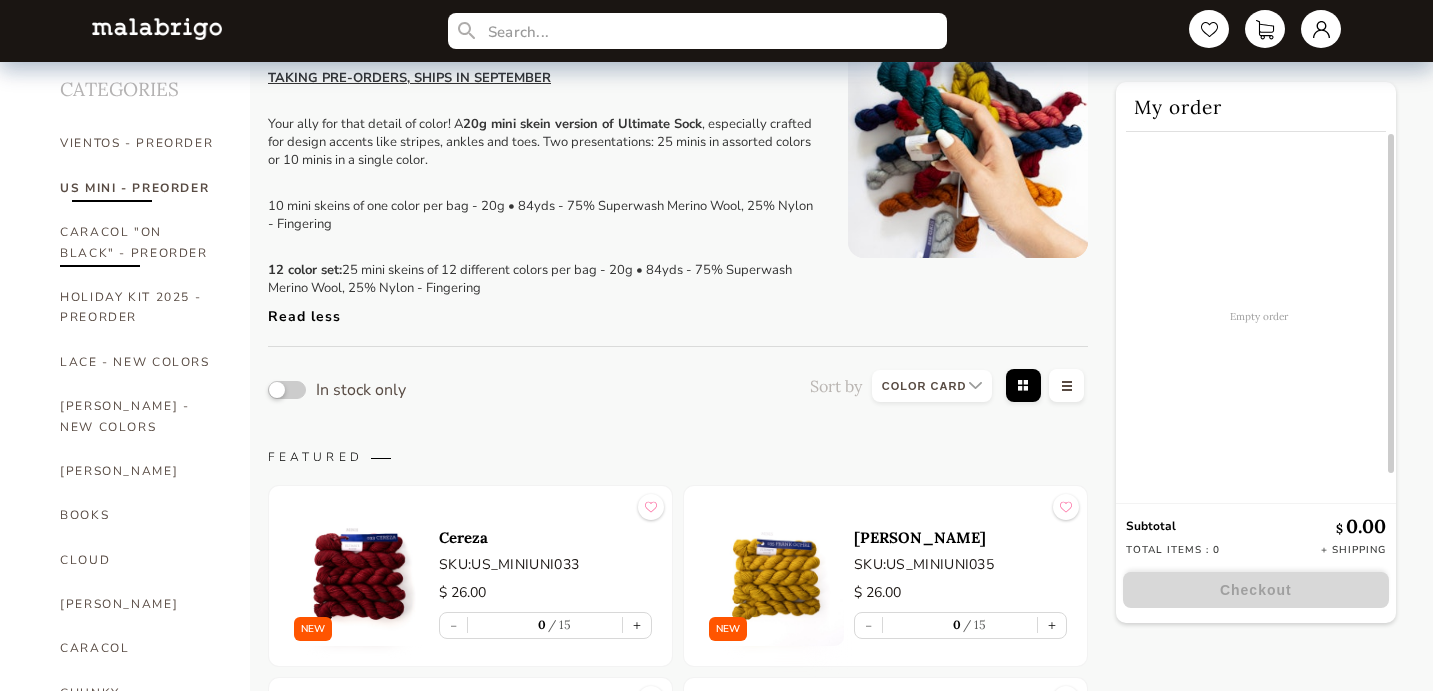 scroll, scrollTop: 76, scrollLeft: 0, axis: vertical 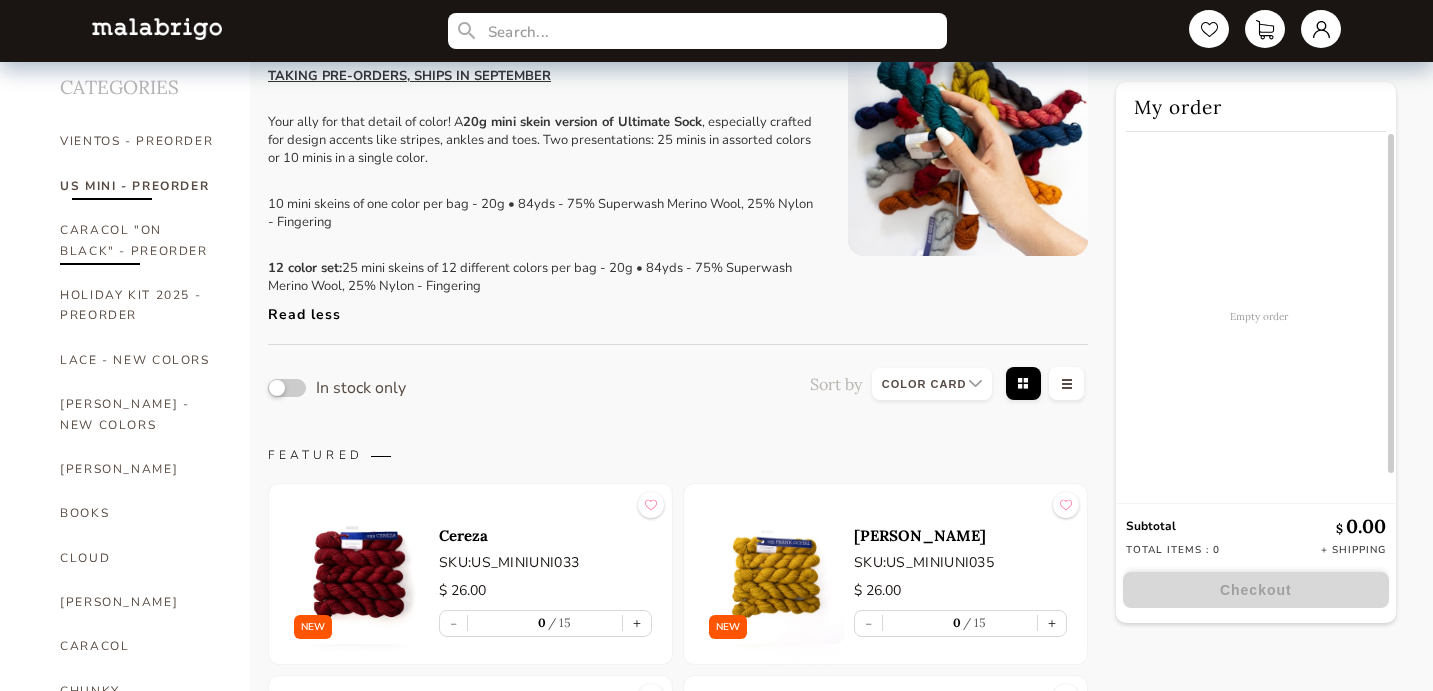 click on "CARACOL "ON BLACK" - PREORDER" at bounding box center [140, 240] 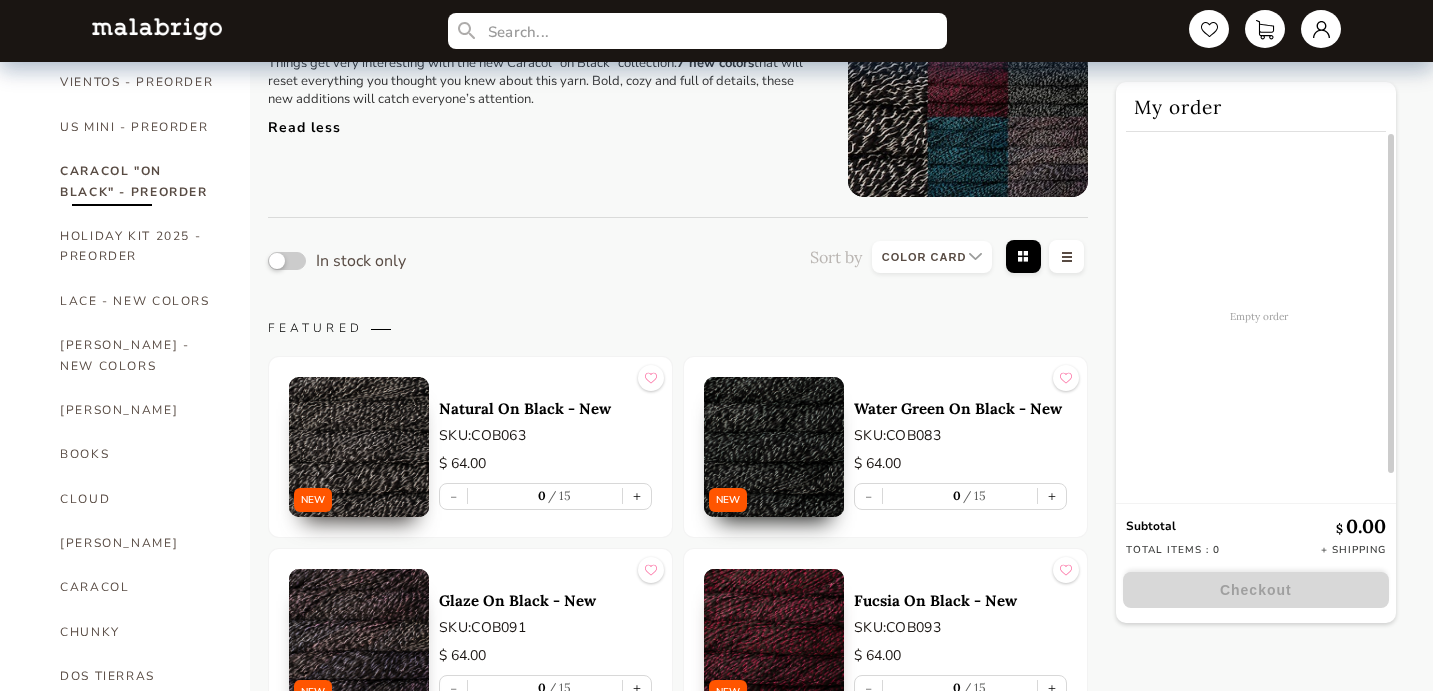 scroll, scrollTop: 0, scrollLeft: 0, axis: both 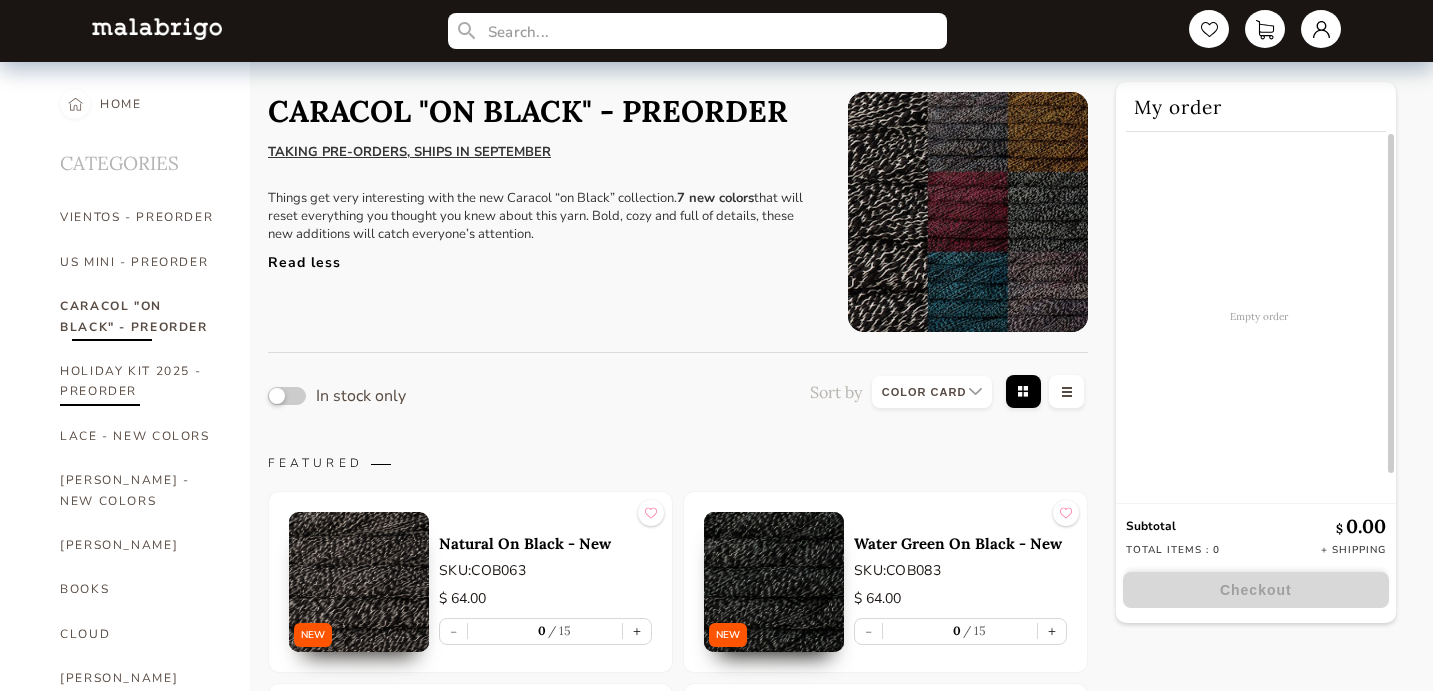 click on "HOLIDAY KIT 2025 - PREORDER" at bounding box center [140, 381] 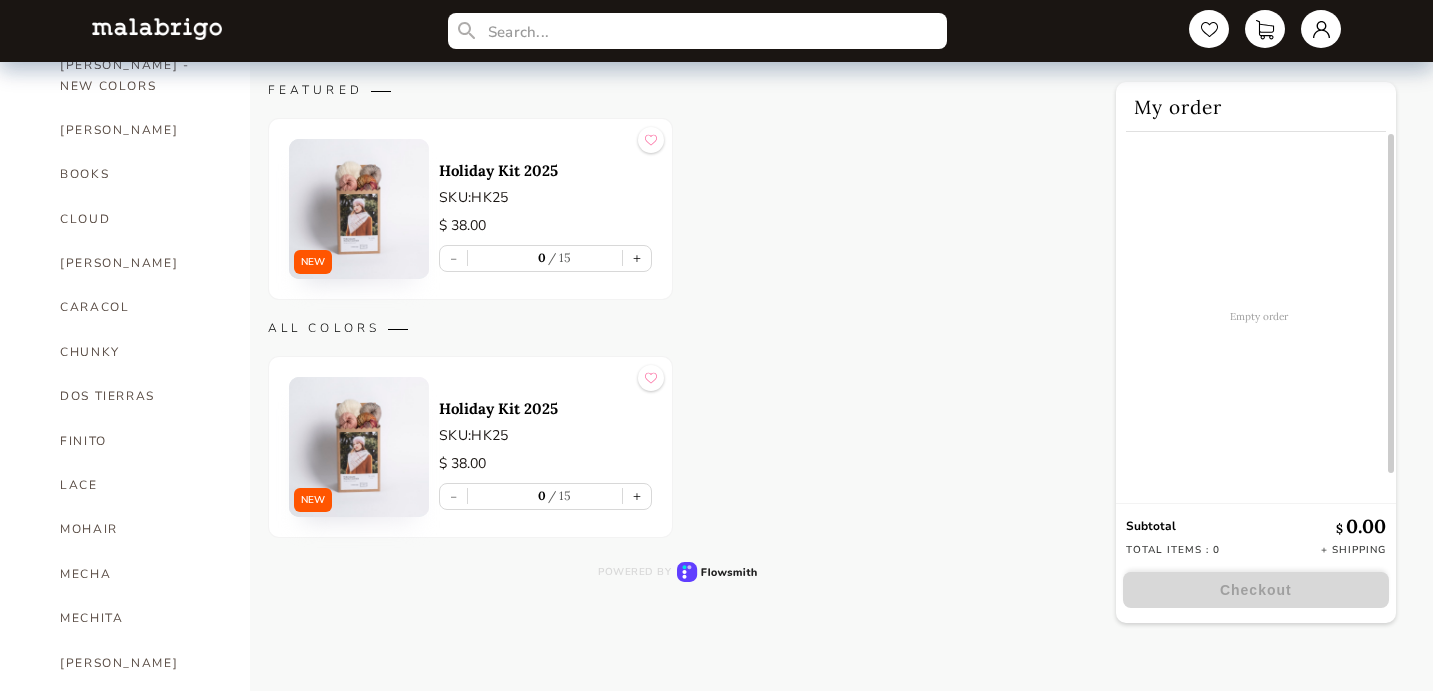 scroll, scrollTop: 424, scrollLeft: 0, axis: vertical 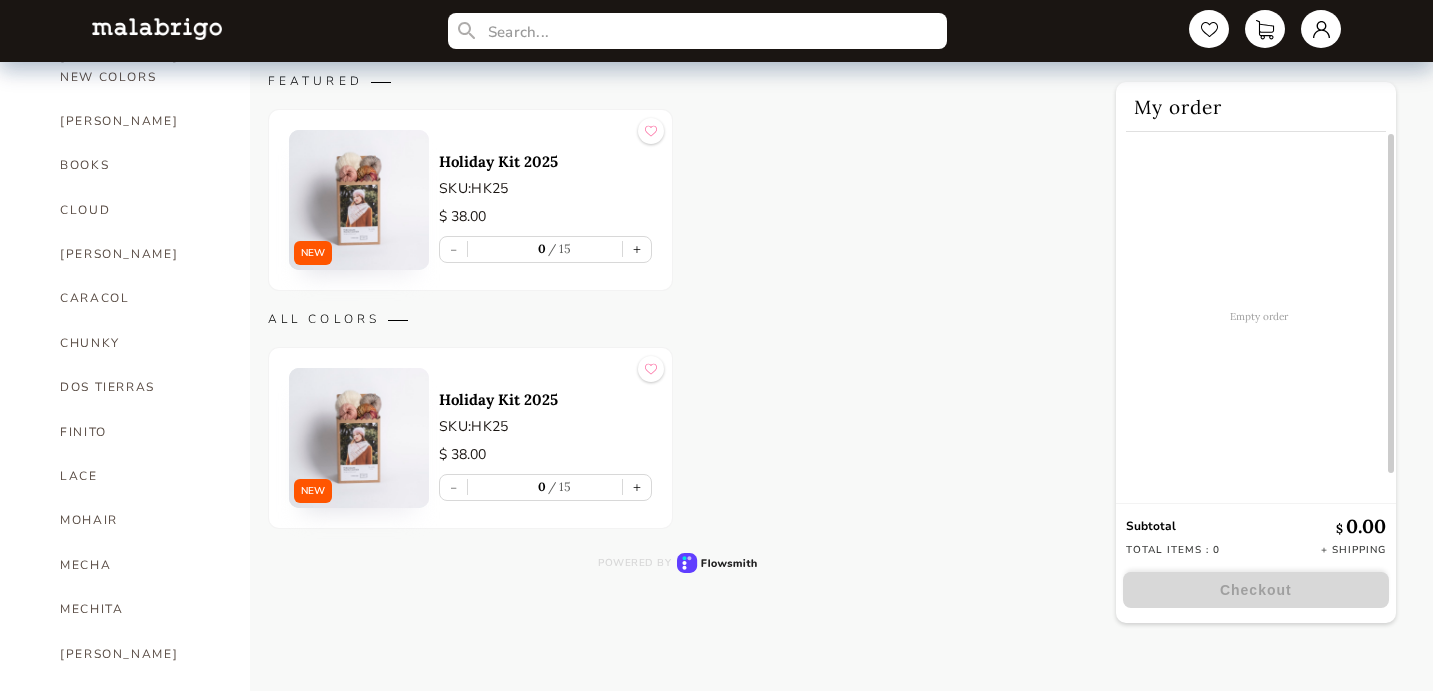 click on "Holiday Kit 2025" at bounding box center [545, 161] 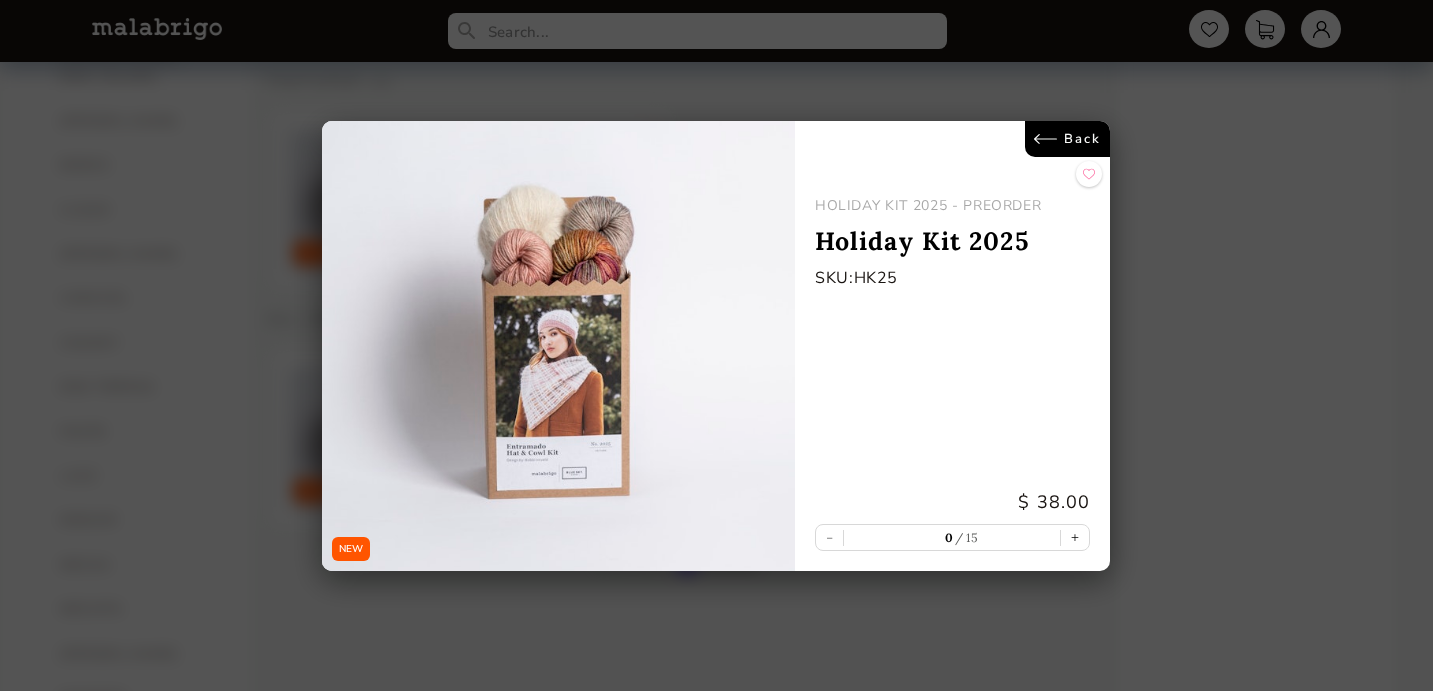 click on "Back" at bounding box center [1068, 139] 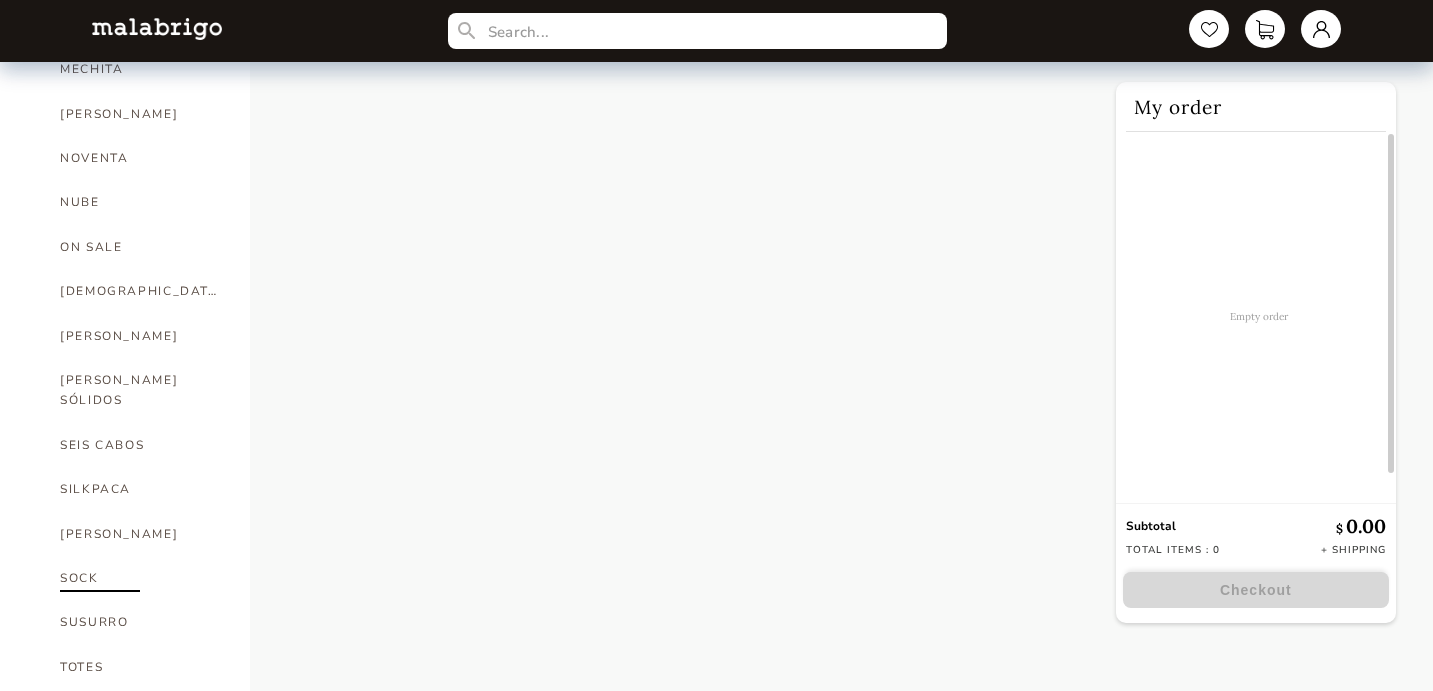 scroll, scrollTop: 962, scrollLeft: 0, axis: vertical 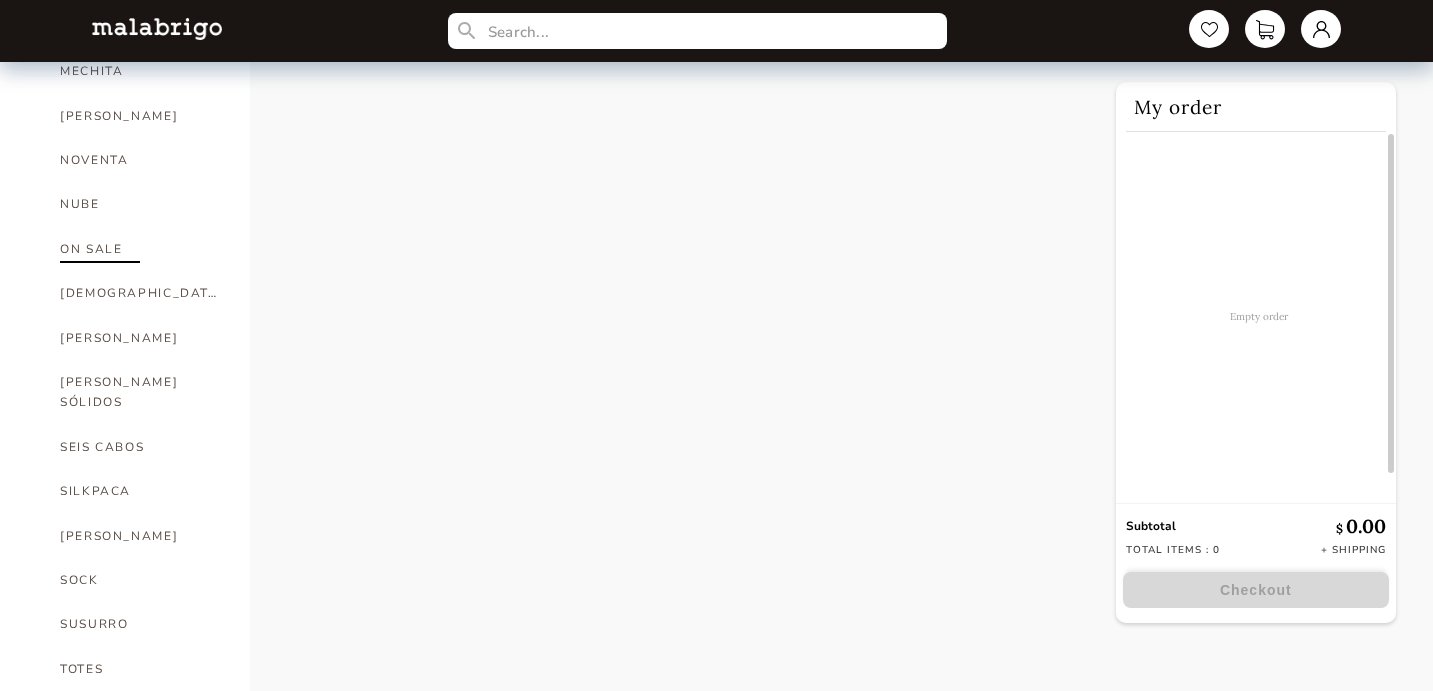 click on "ON SALE" at bounding box center (140, 249) 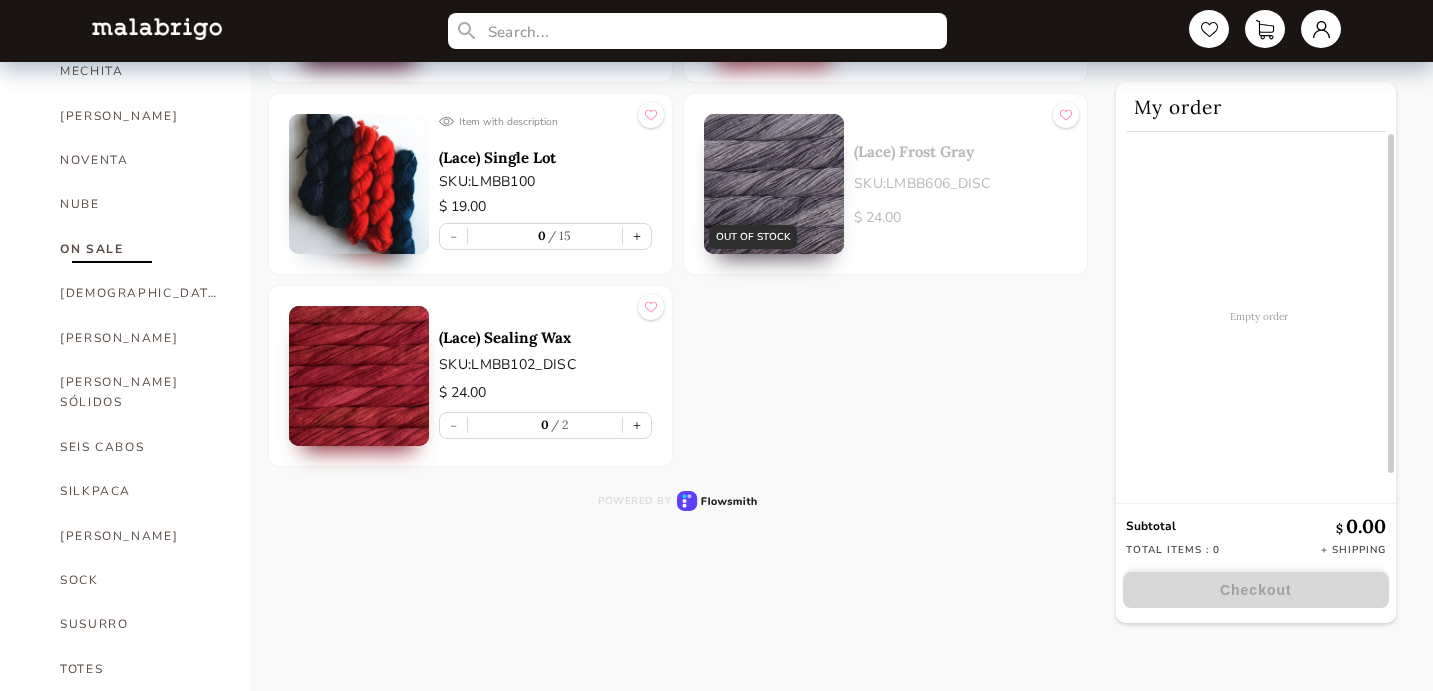 click on "(Lace) Single Lot" at bounding box center (545, 157) 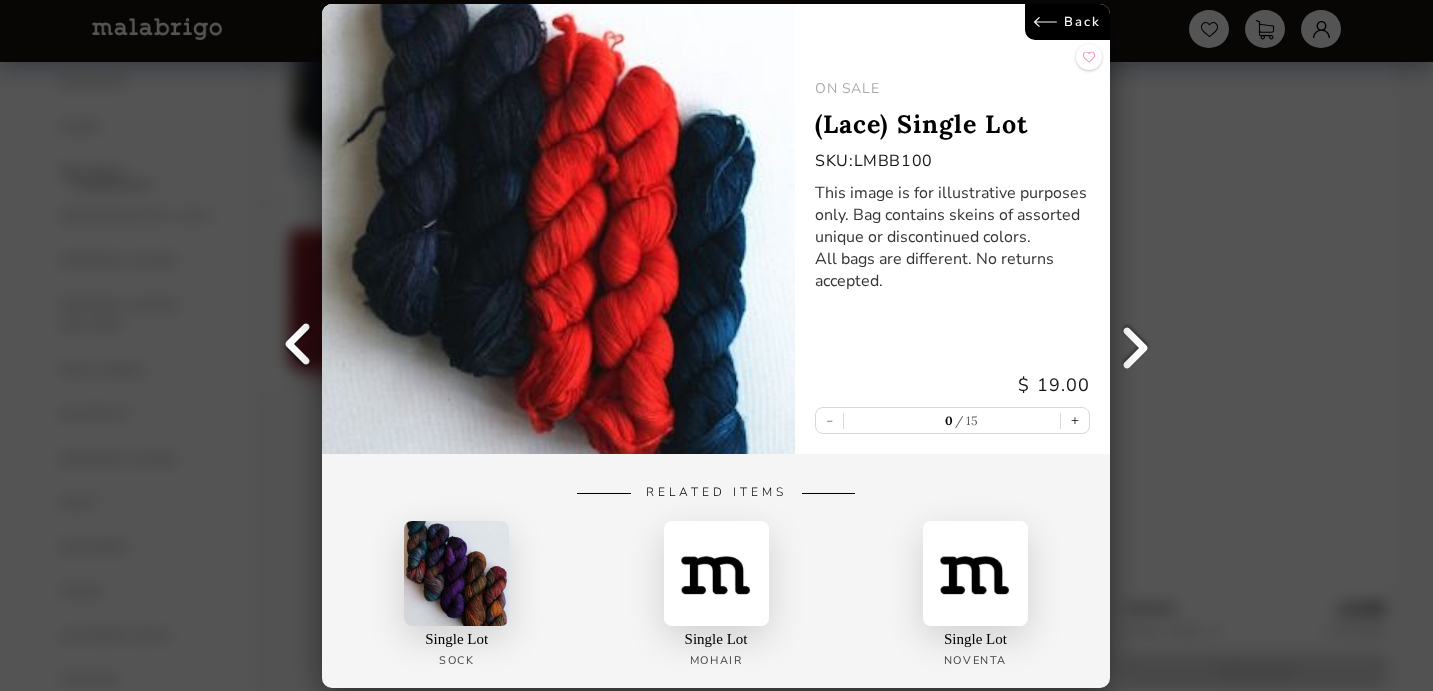 scroll, scrollTop: 1098, scrollLeft: 0, axis: vertical 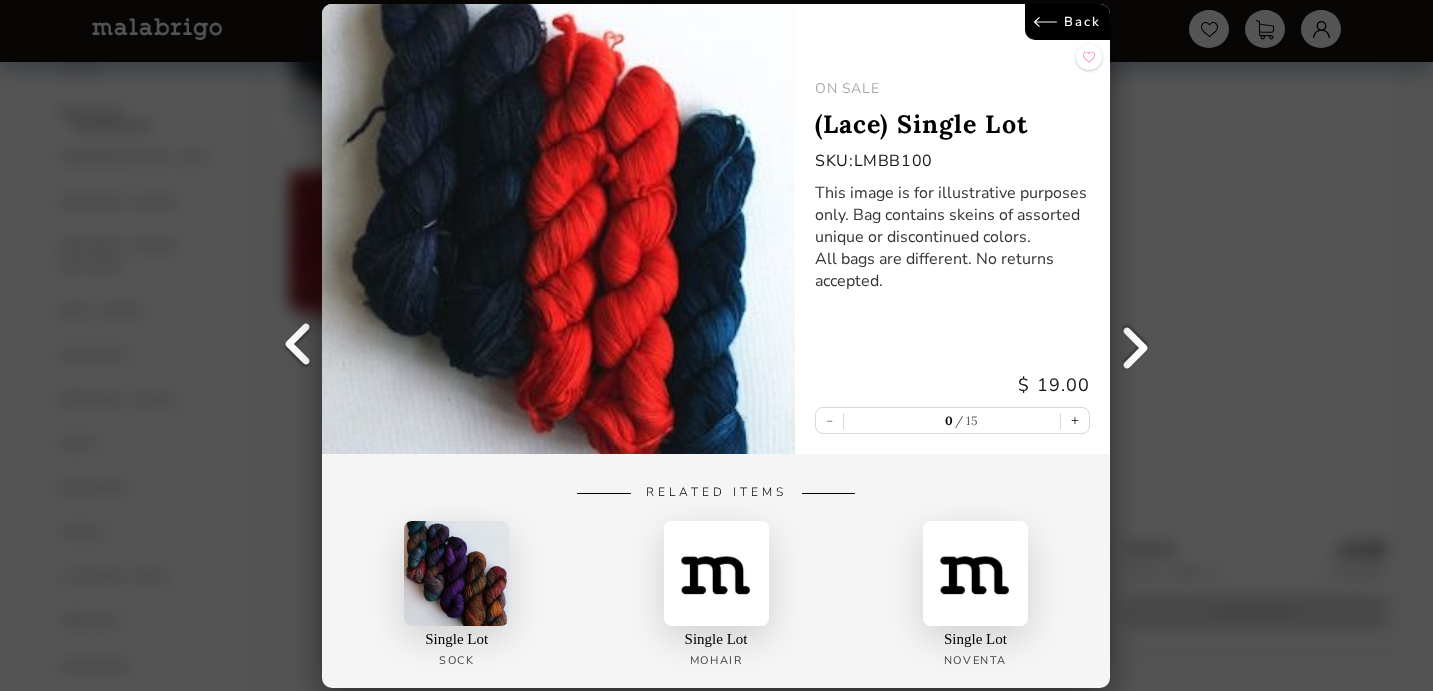 click on "Back" at bounding box center [1068, 22] 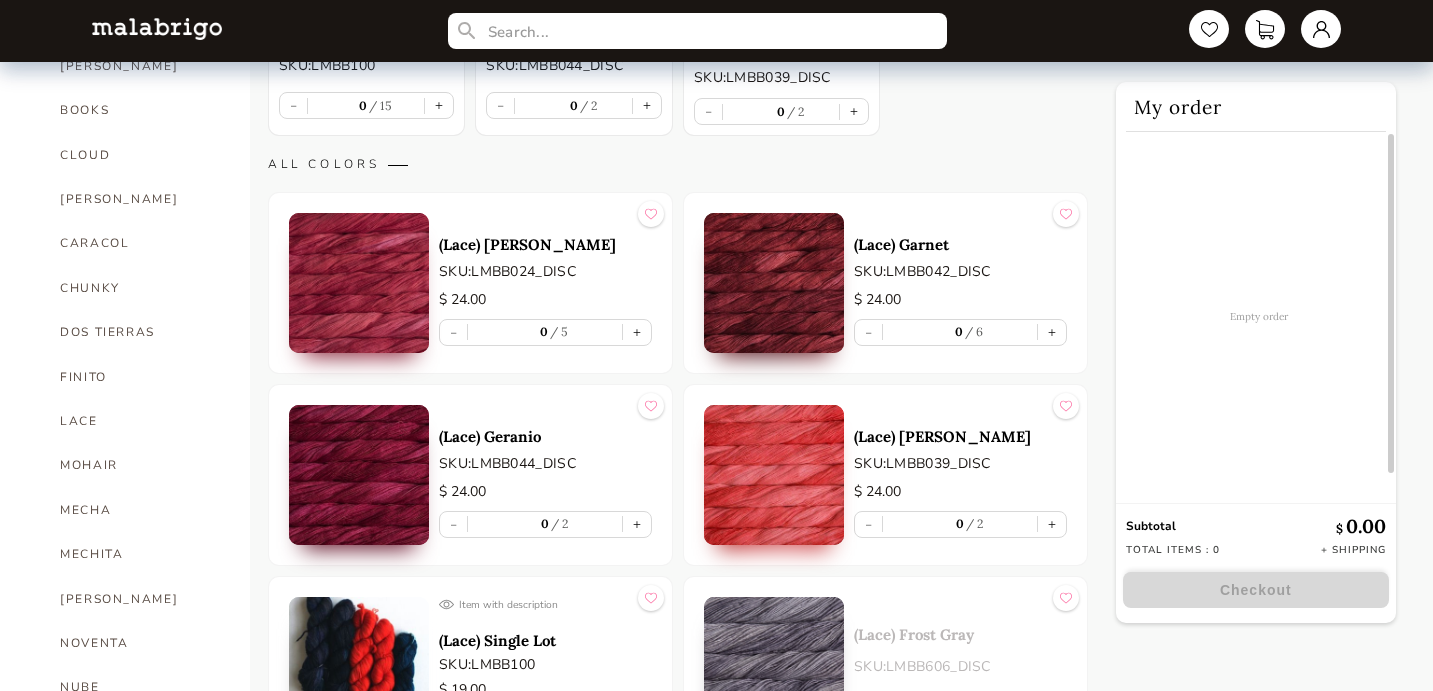 scroll, scrollTop: 478, scrollLeft: 0, axis: vertical 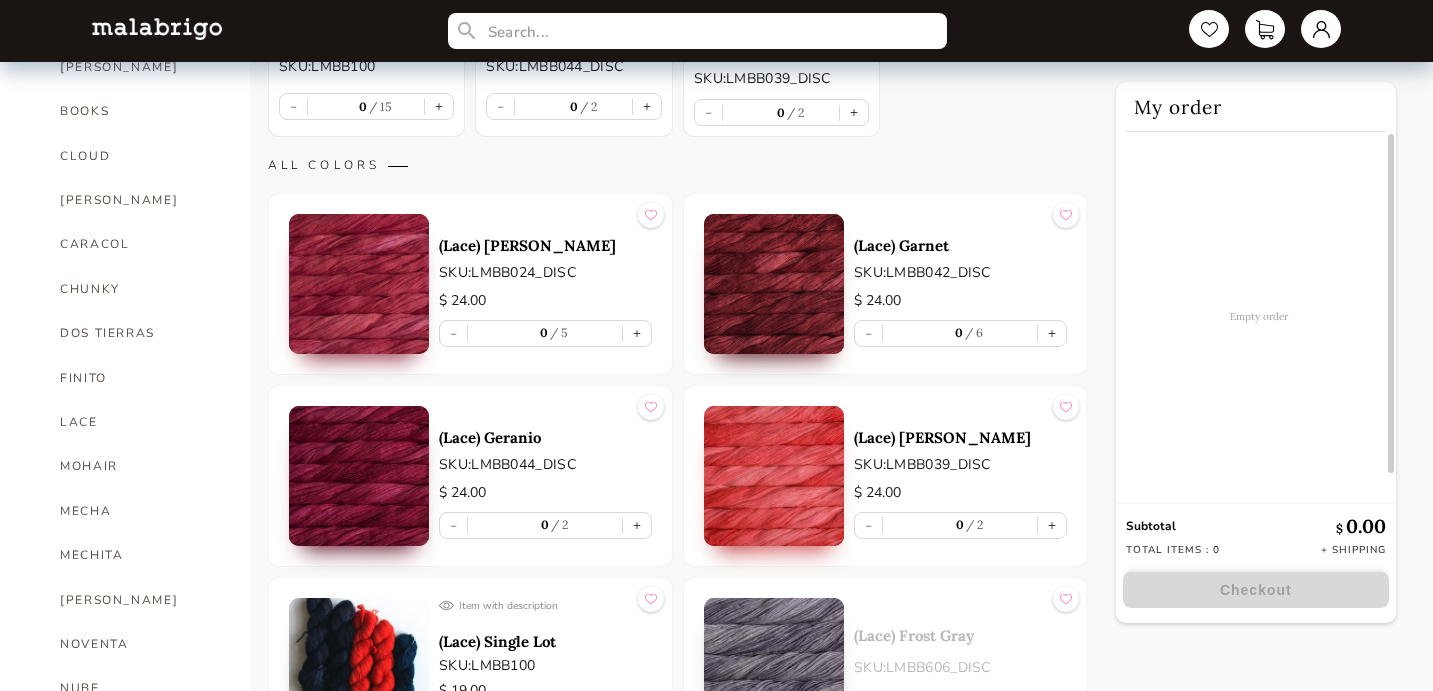 click at bounding box center (359, 284) 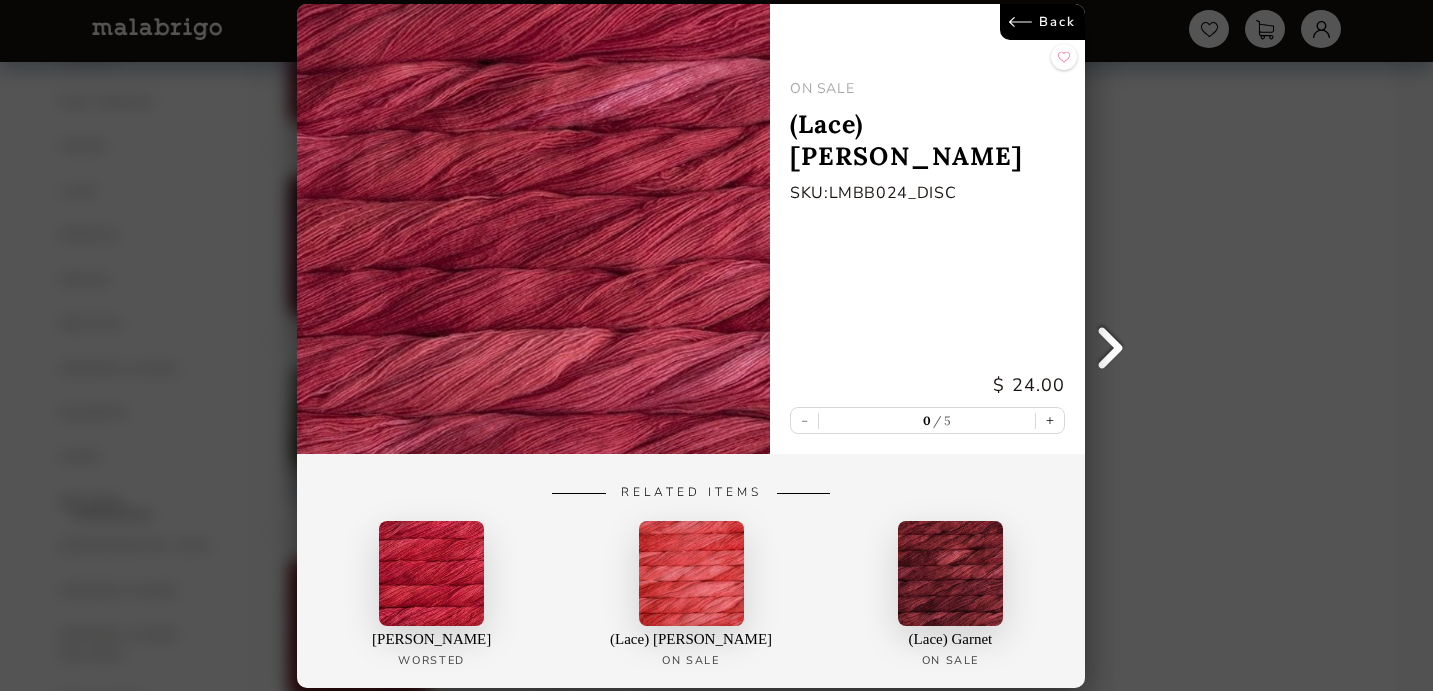 scroll, scrollTop: 713, scrollLeft: 0, axis: vertical 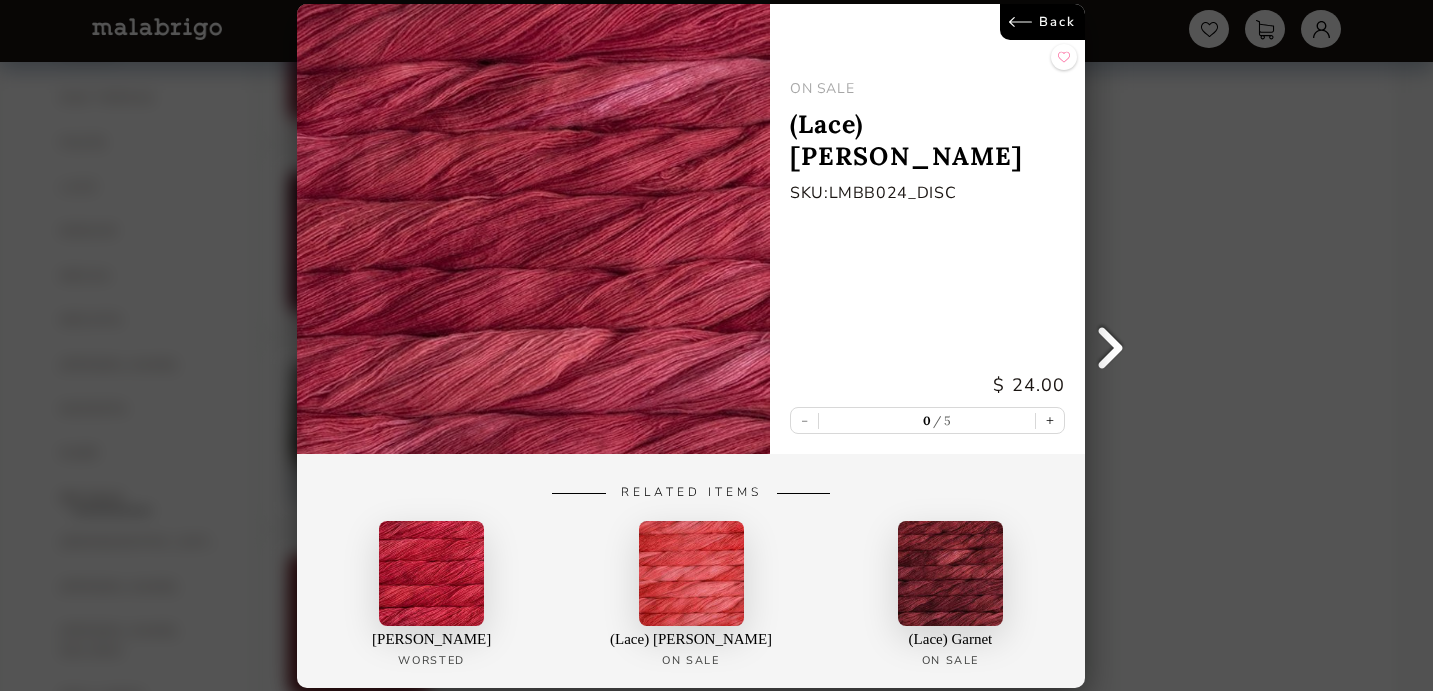 click on "Back" at bounding box center [1043, 22] 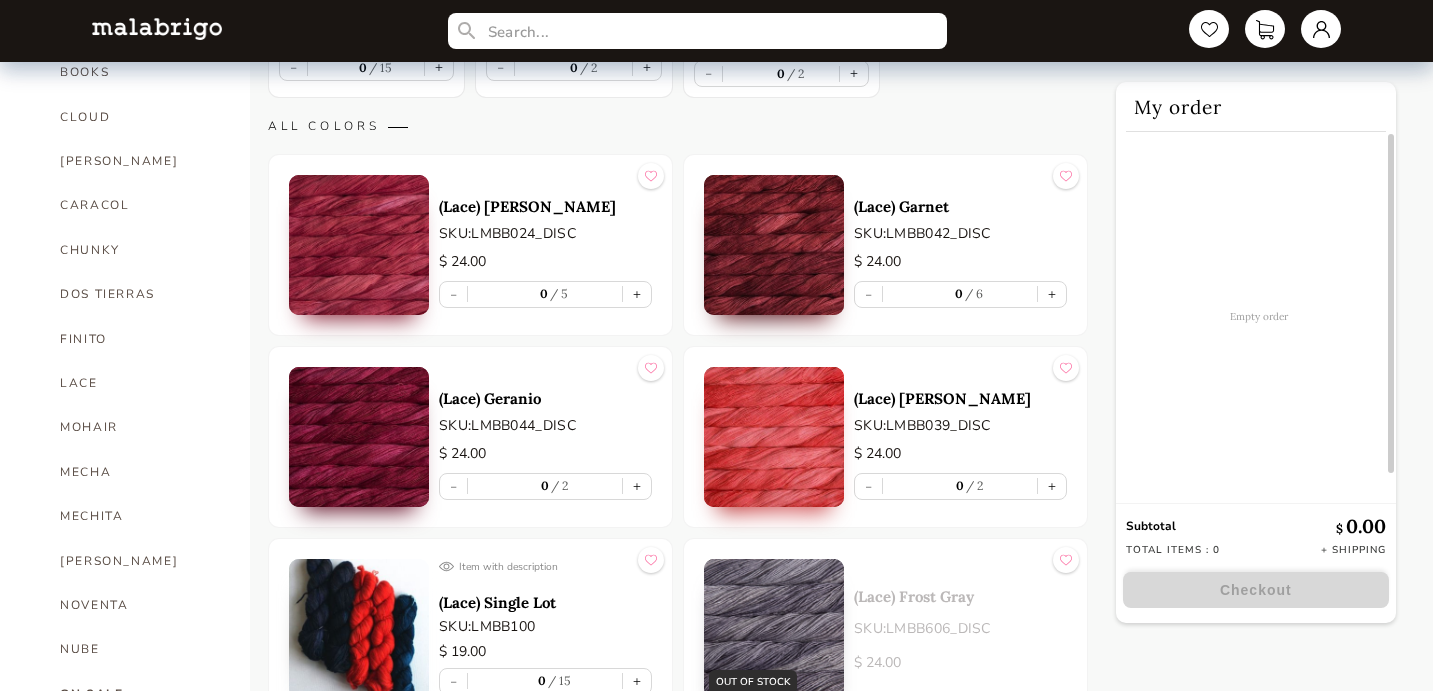scroll, scrollTop: 547, scrollLeft: 0, axis: vertical 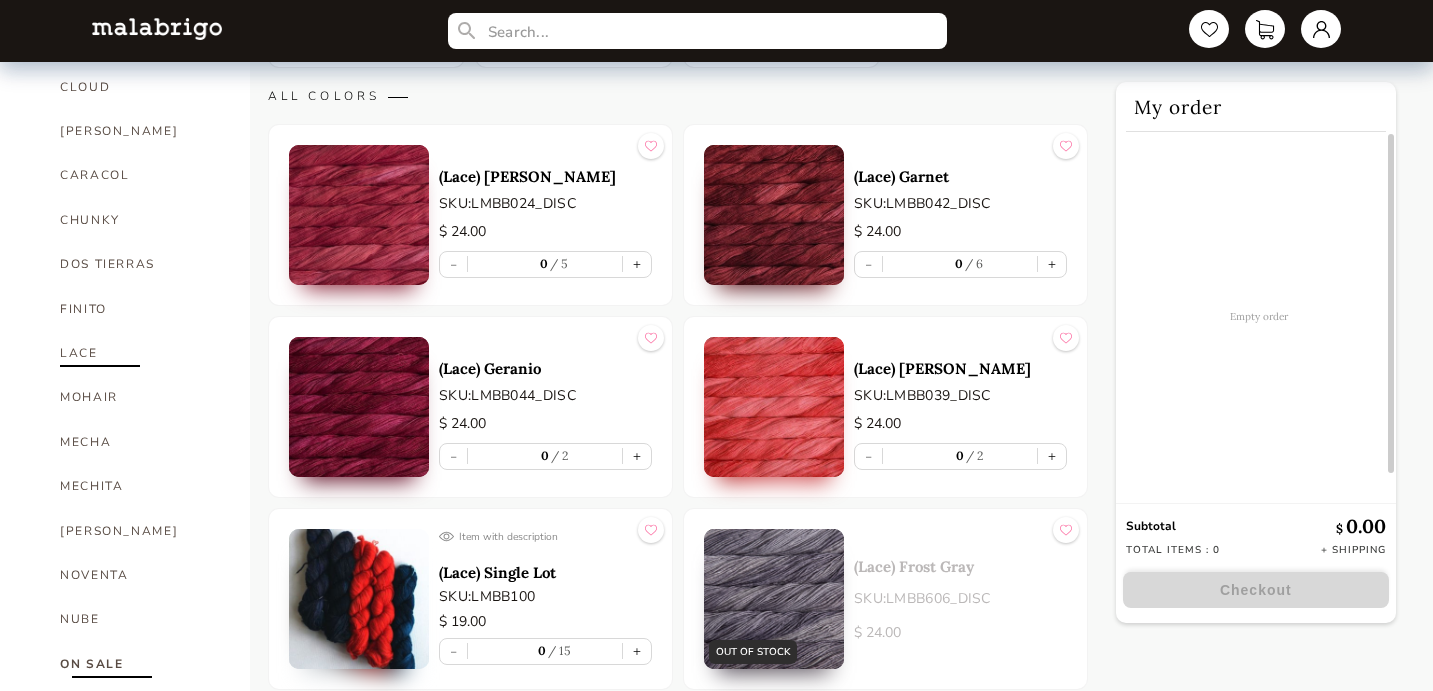 click on "LACE" at bounding box center (140, 353) 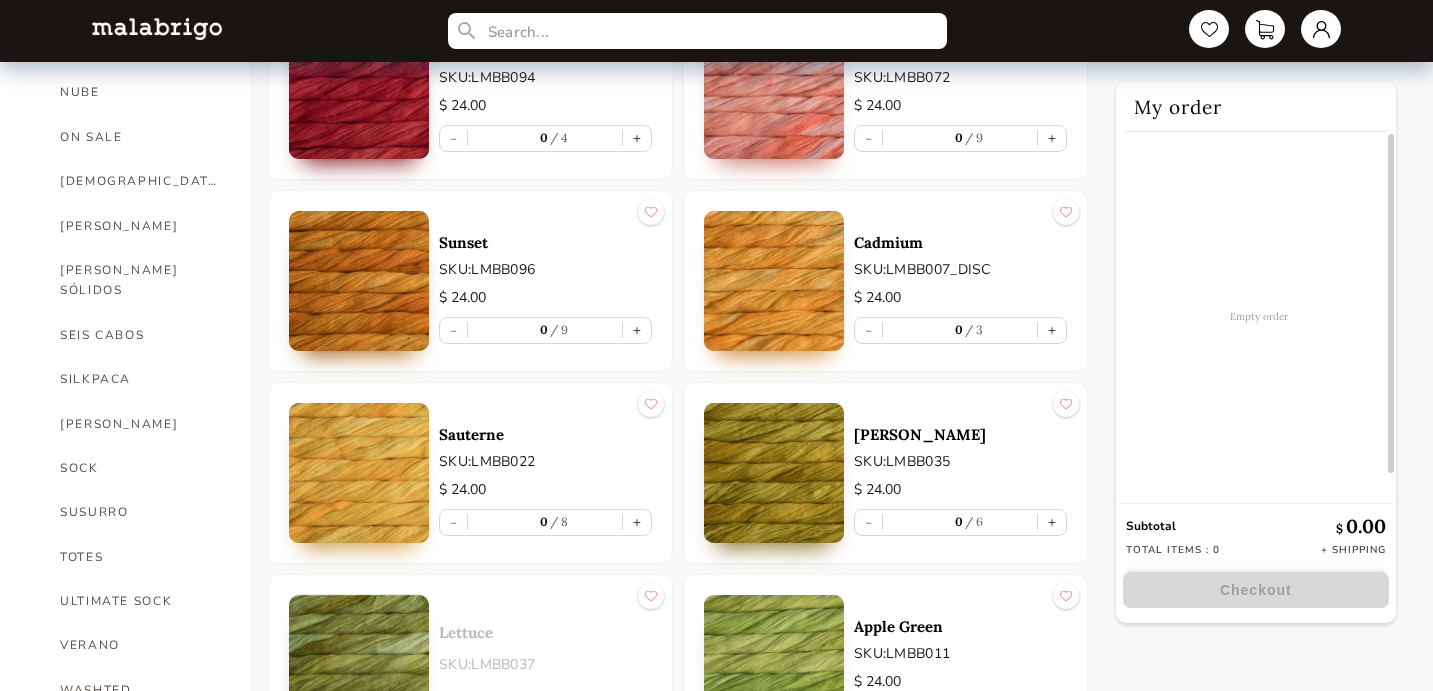 scroll, scrollTop: 1076, scrollLeft: 0, axis: vertical 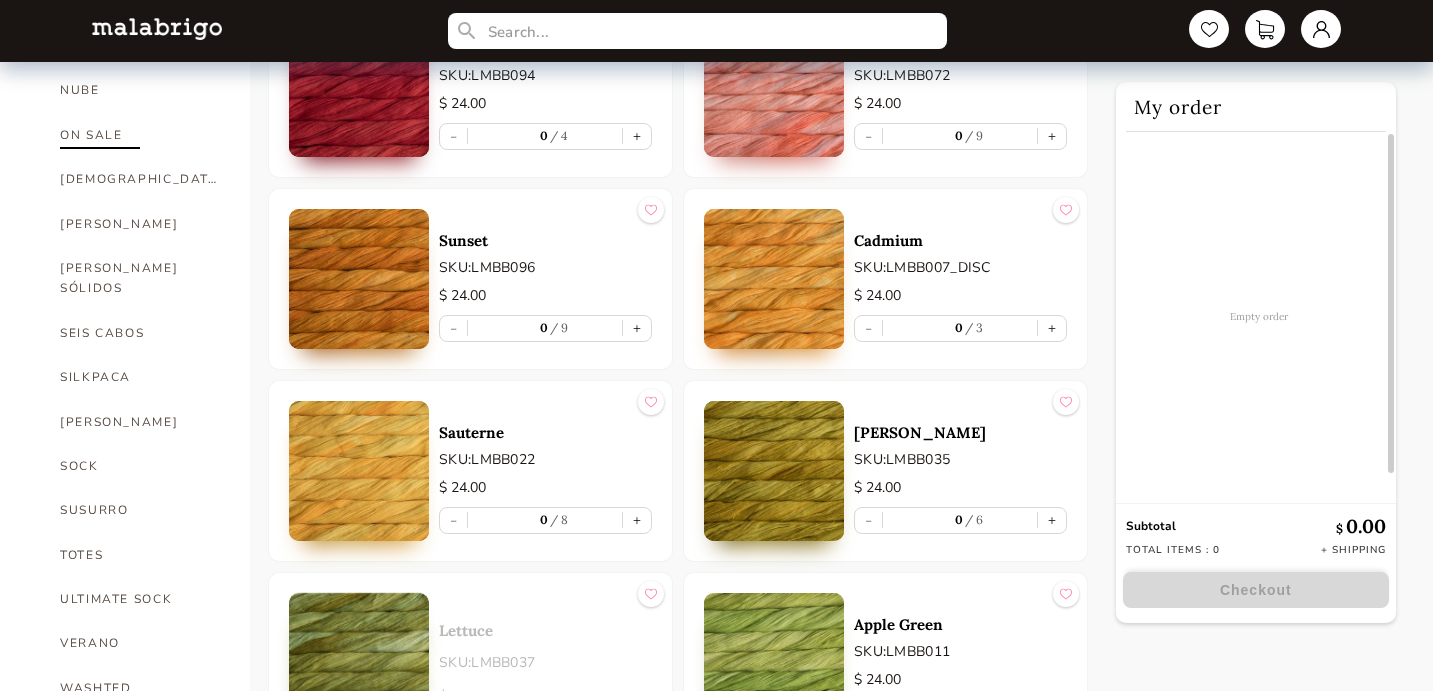 click on "ON SALE" at bounding box center [140, 135] 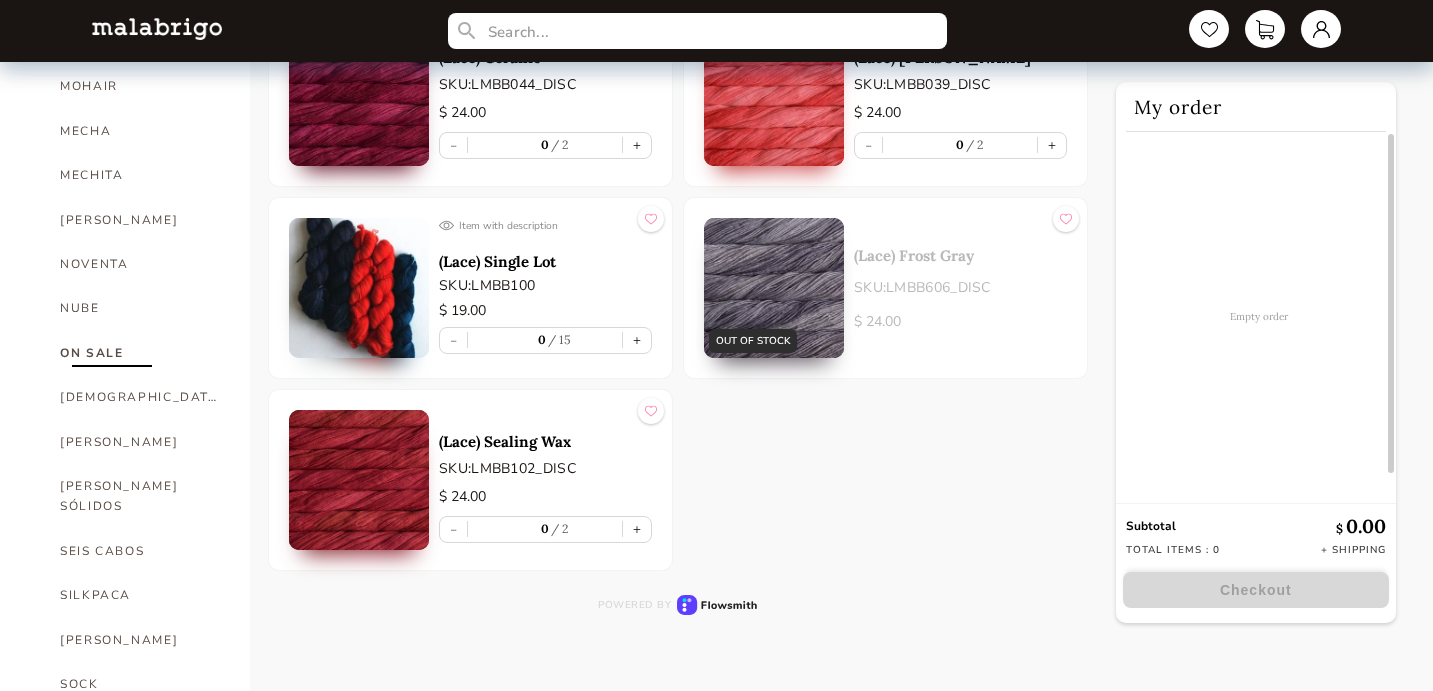 scroll, scrollTop: 854, scrollLeft: 0, axis: vertical 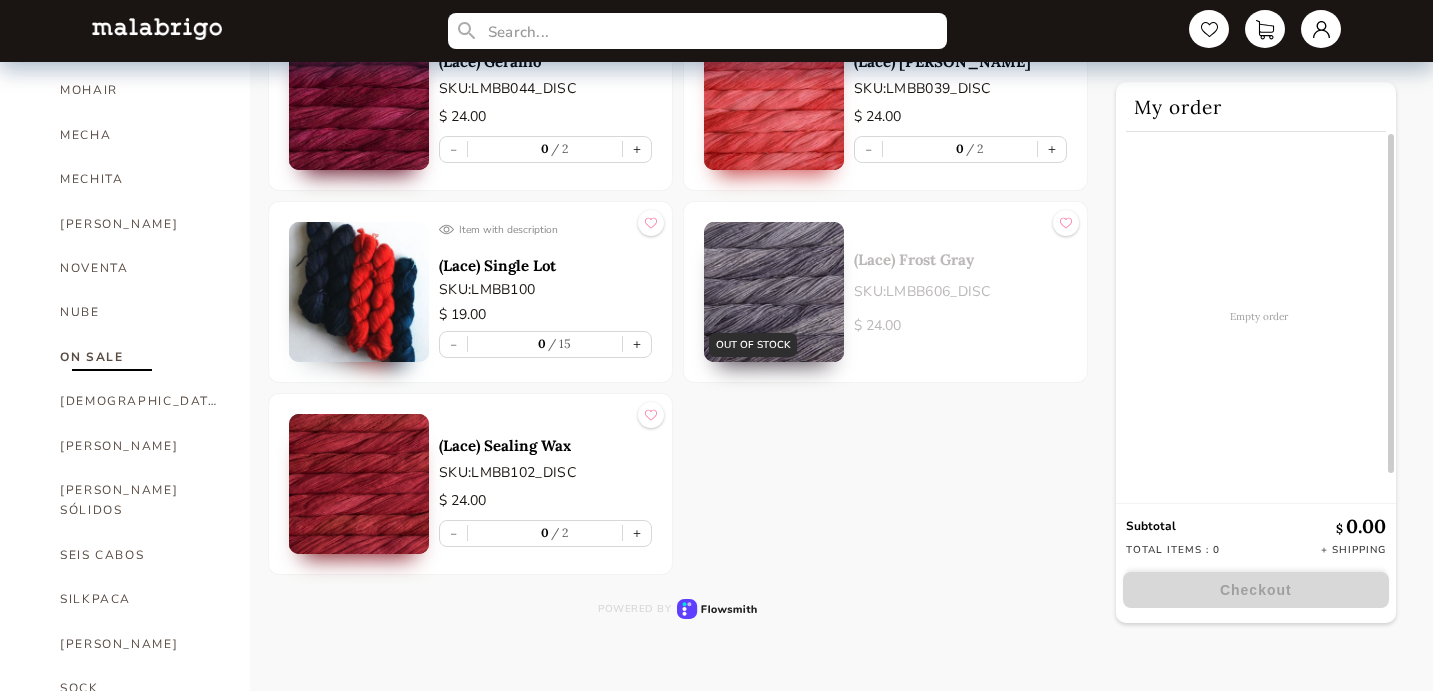 click on "(Lace) Sealing Wax" at bounding box center (545, 445) 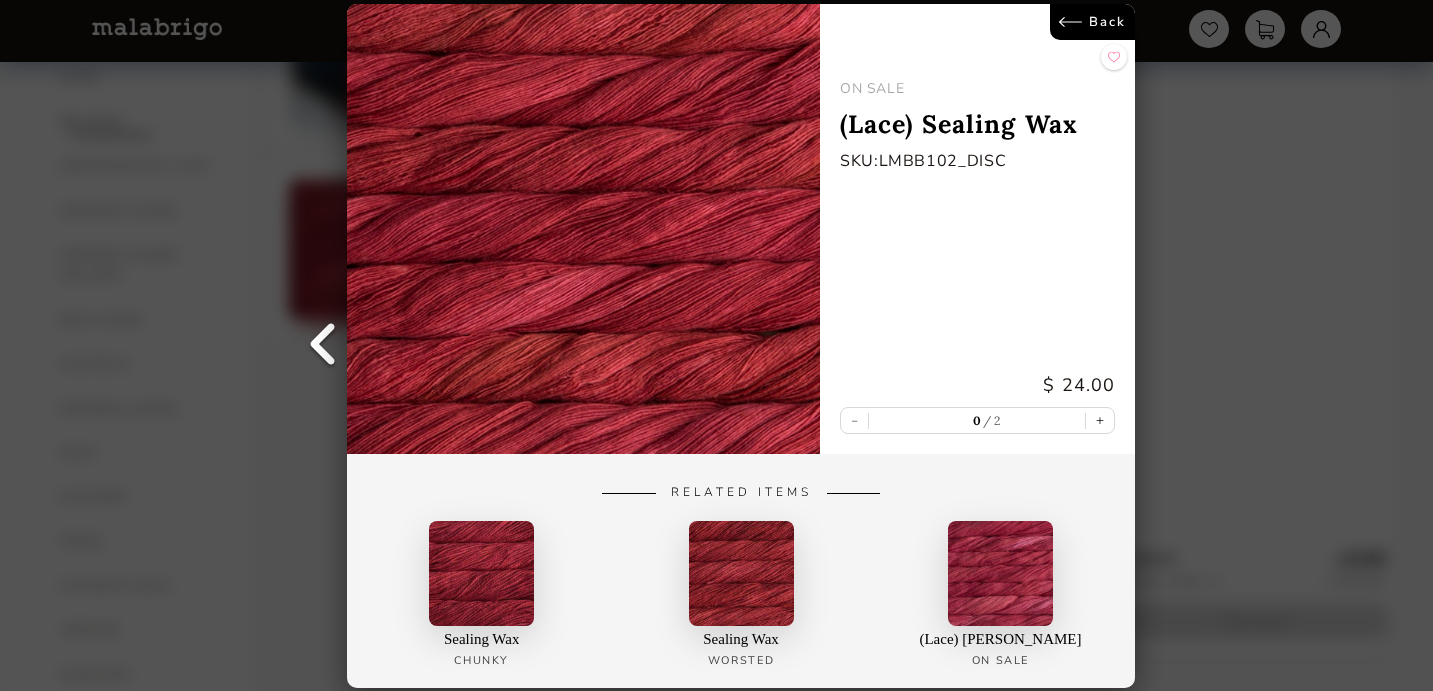 scroll, scrollTop: 1098, scrollLeft: 0, axis: vertical 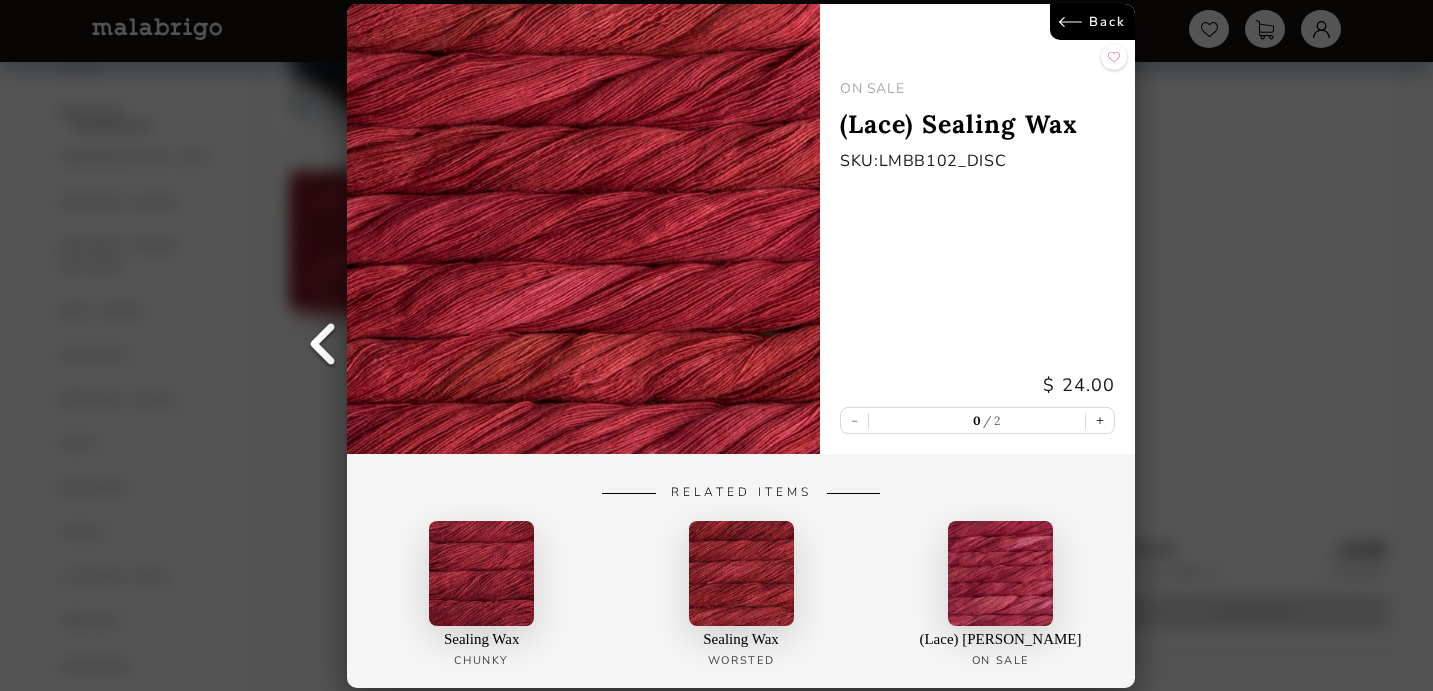 click on "Back" at bounding box center (1093, 22) 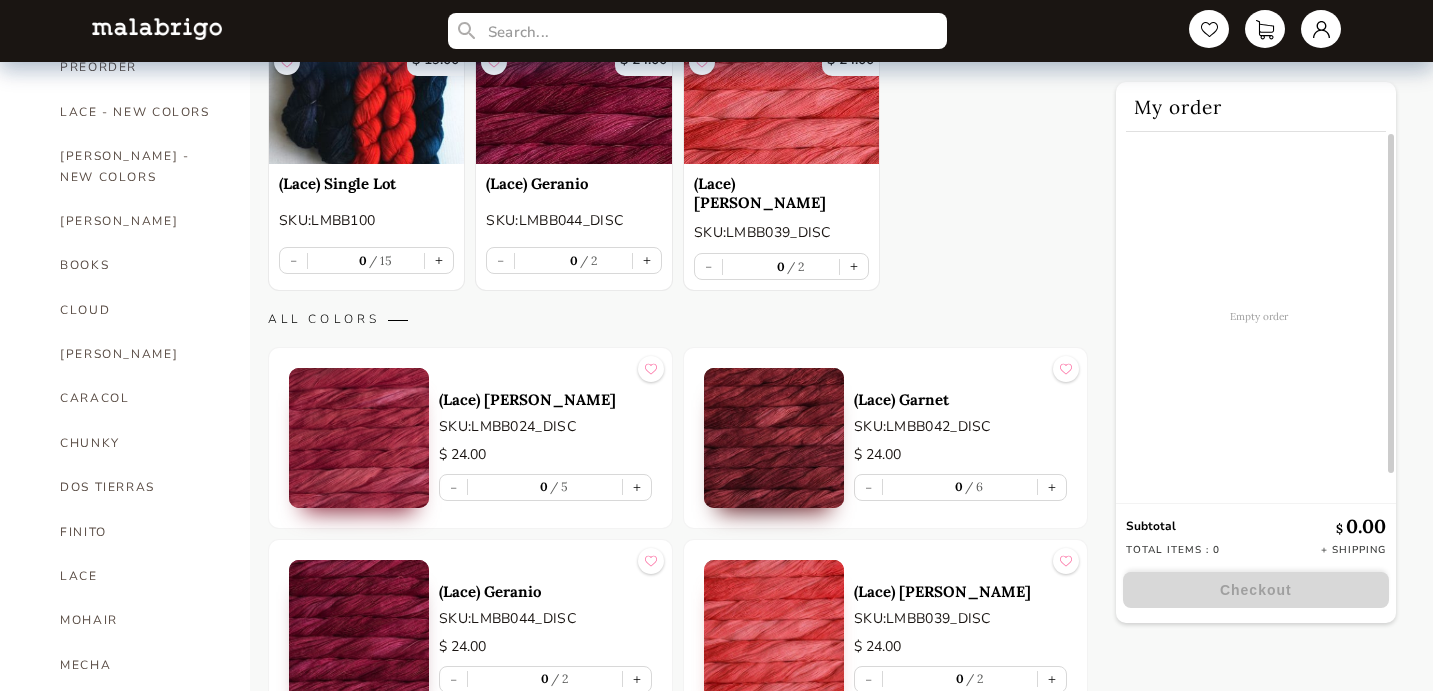 scroll, scrollTop: 0, scrollLeft: 0, axis: both 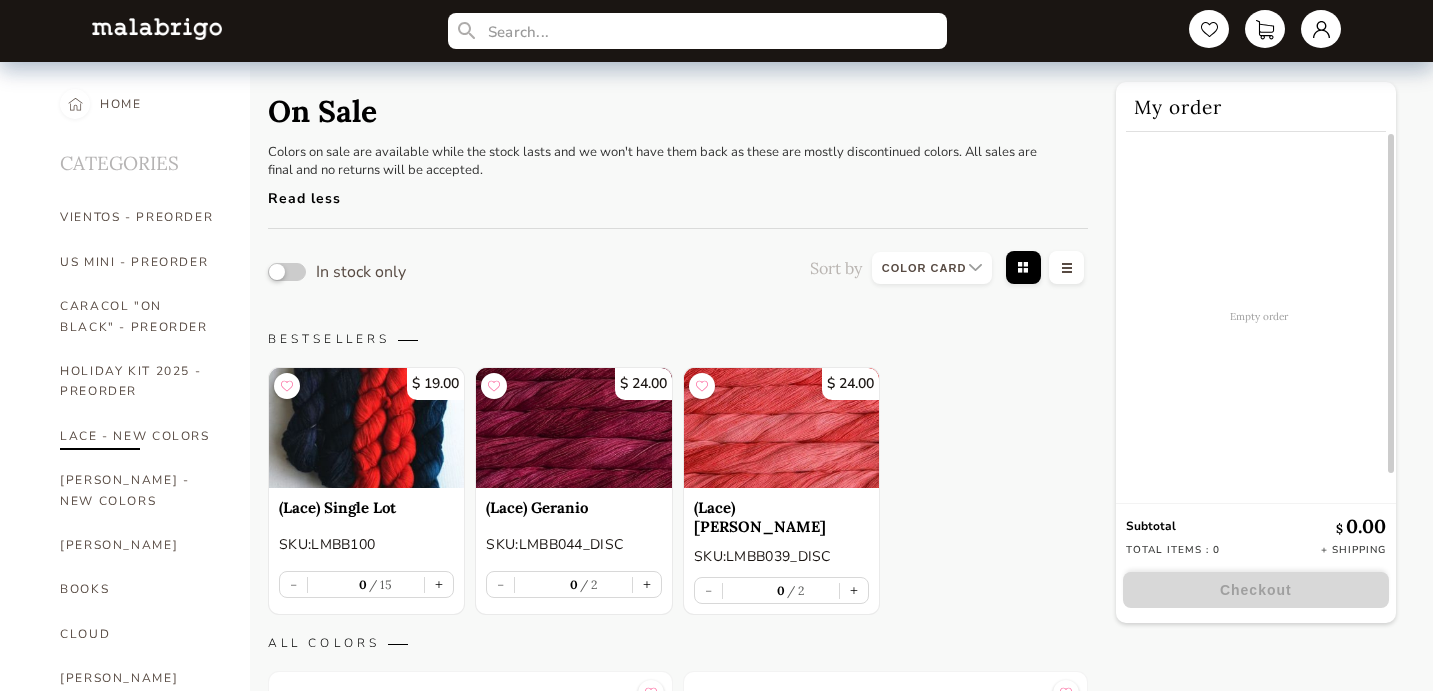 click on "LACE - NEW COLORS" at bounding box center (140, 436) 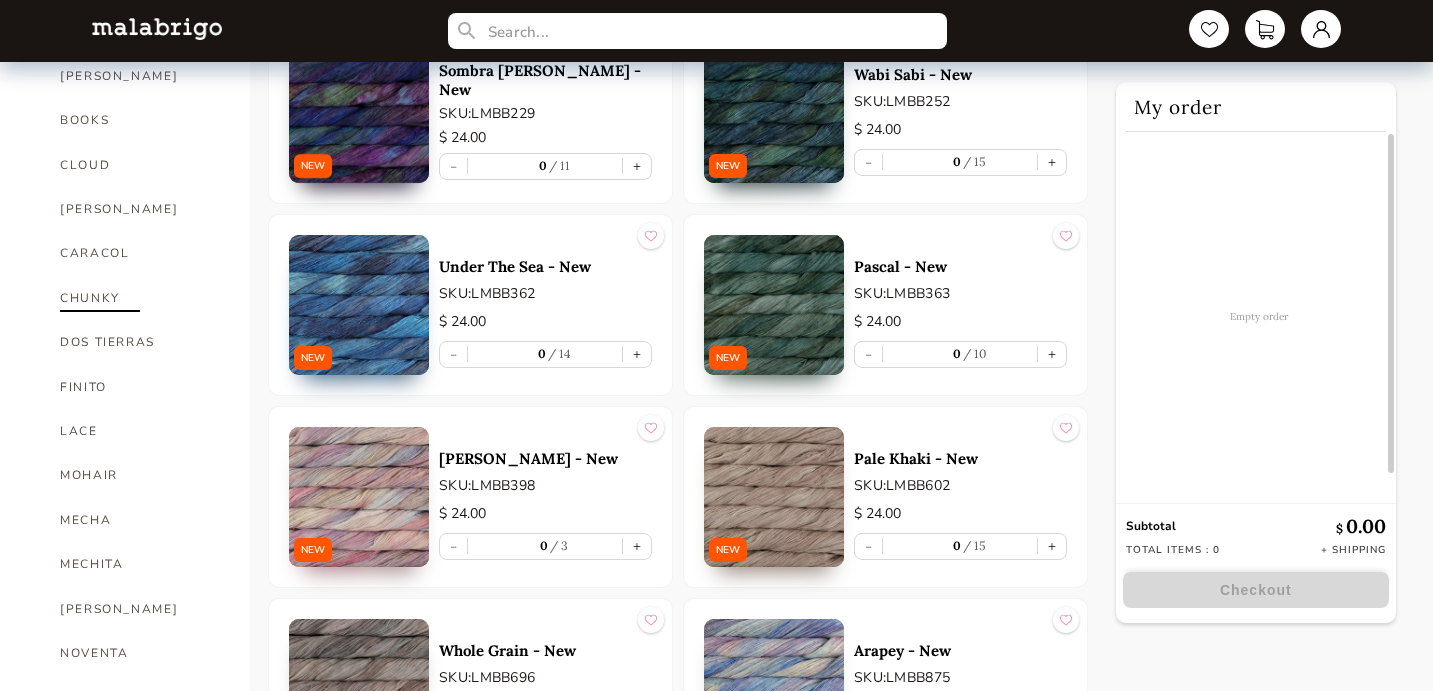 scroll, scrollTop: 479, scrollLeft: 0, axis: vertical 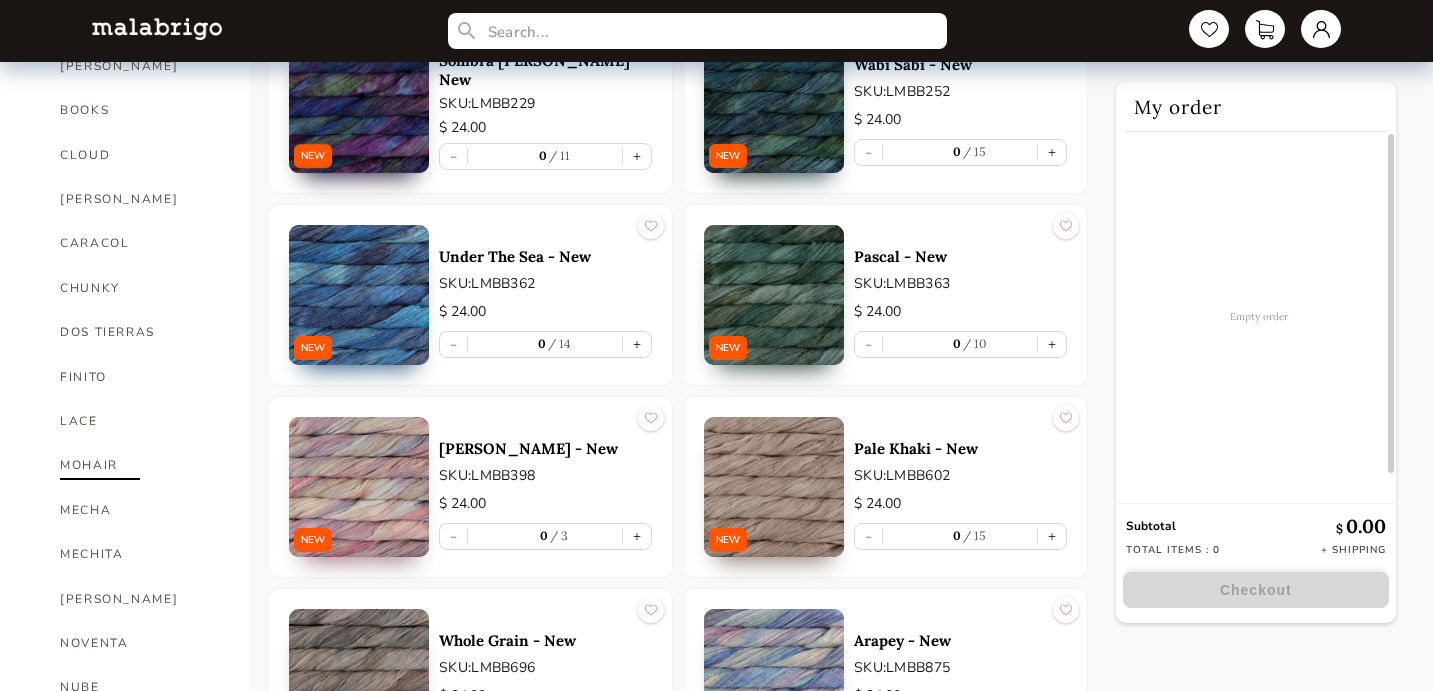 click on "MOHAIR" at bounding box center (140, 465) 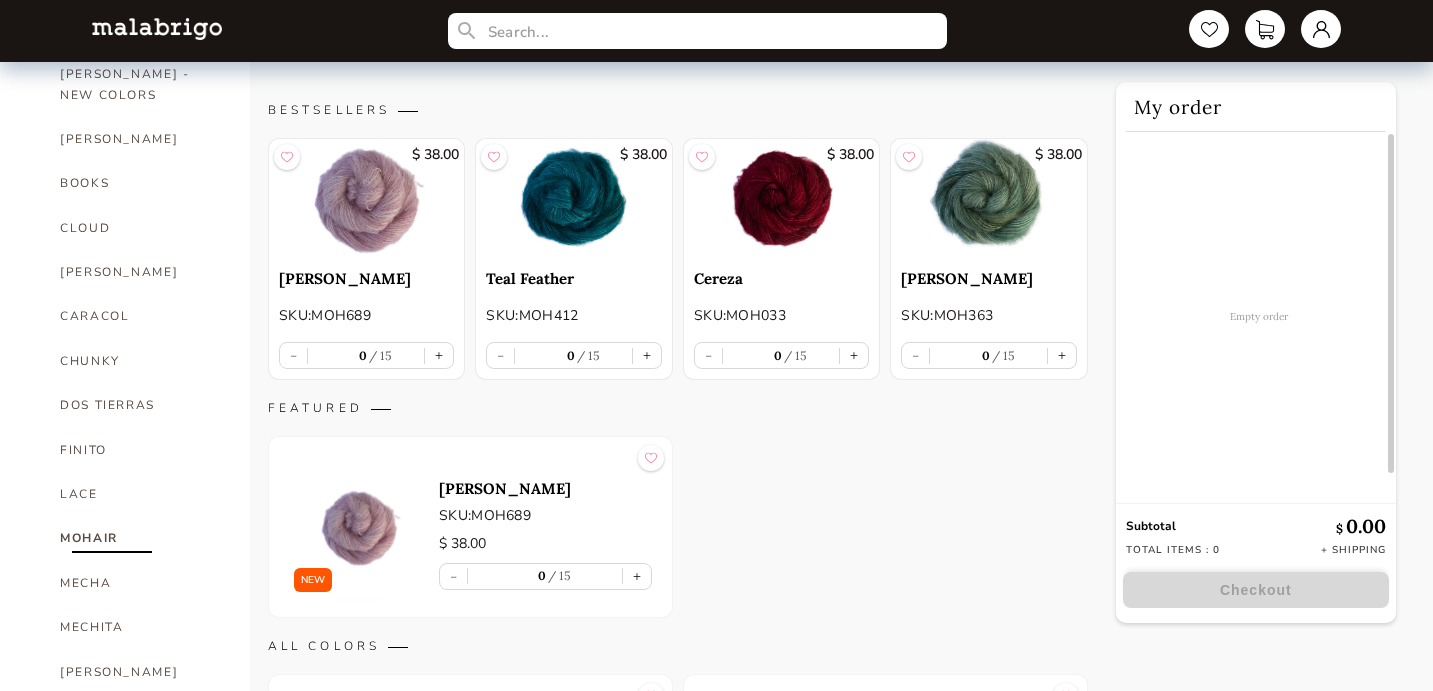 scroll, scrollTop: 405, scrollLeft: 0, axis: vertical 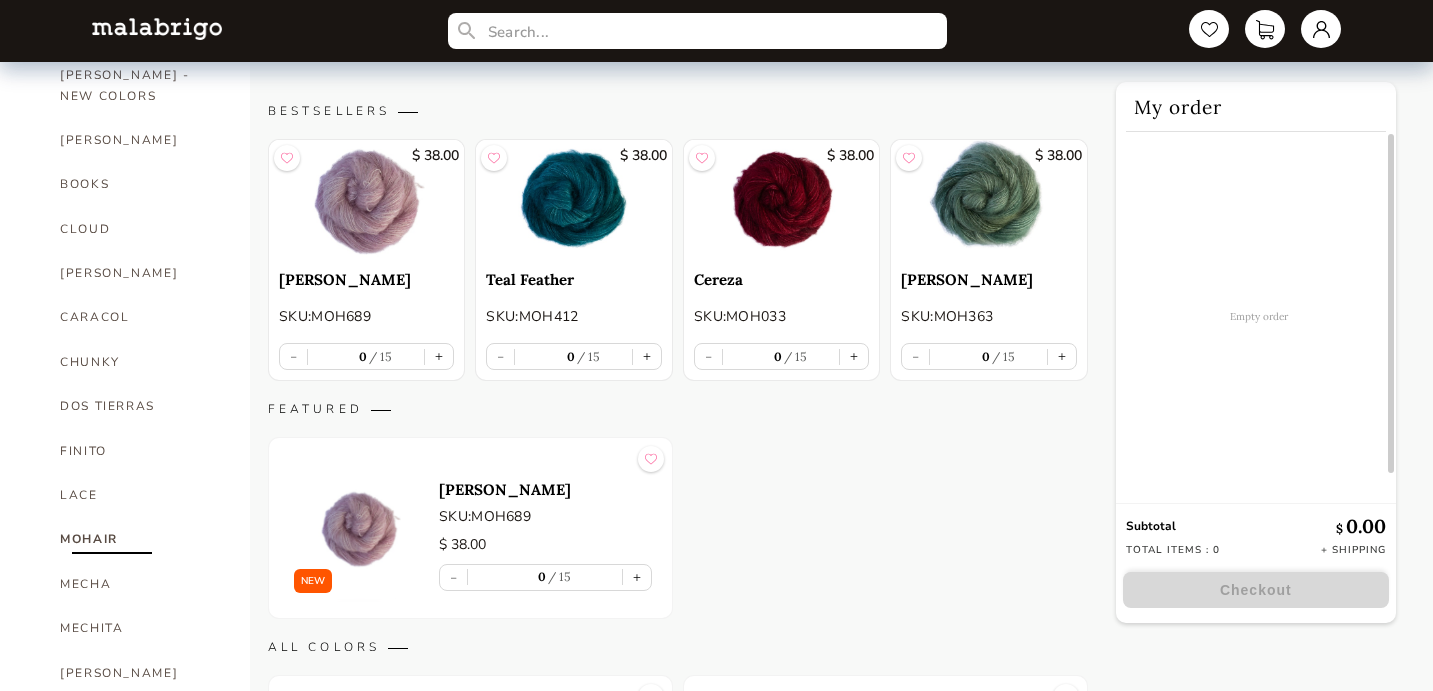 click on "Teal Feather SKU:  MOH412 - 0 15 +" at bounding box center (573, 320) 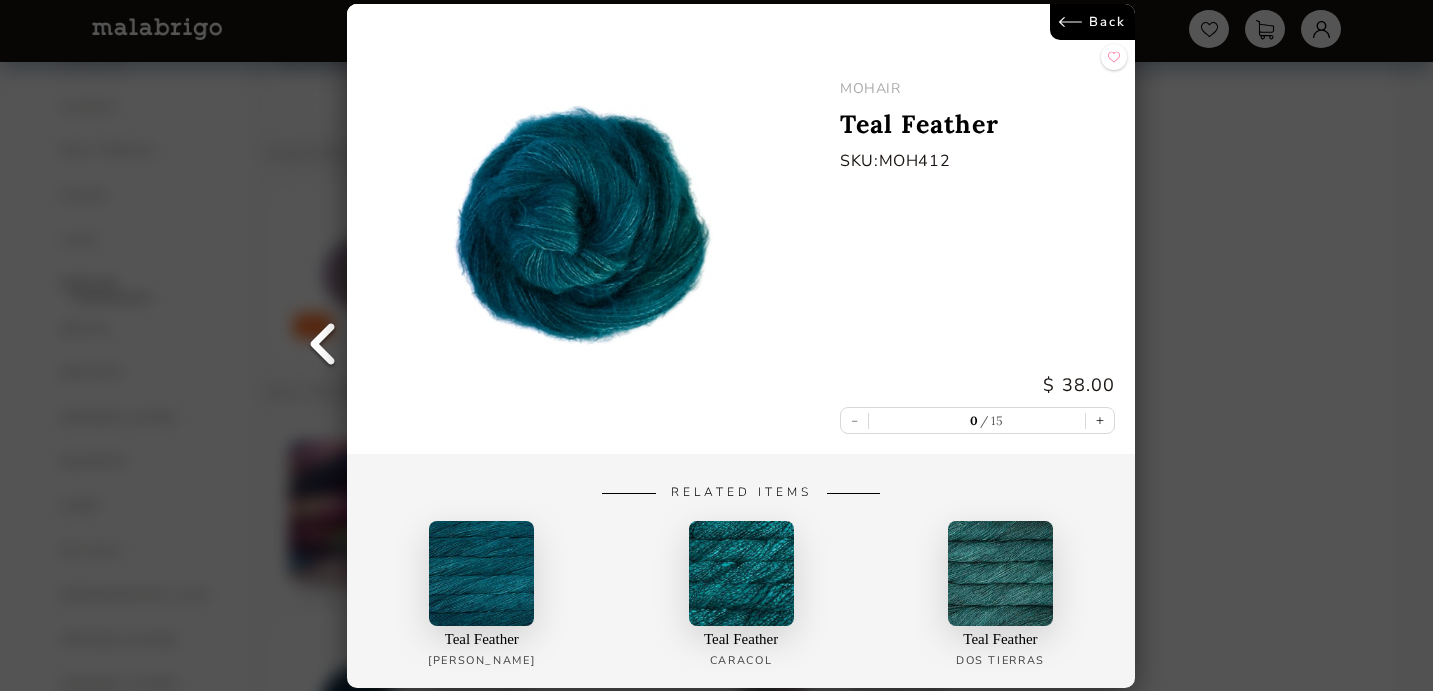 scroll, scrollTop: 686, scrollLeft: 0, axis: vertical 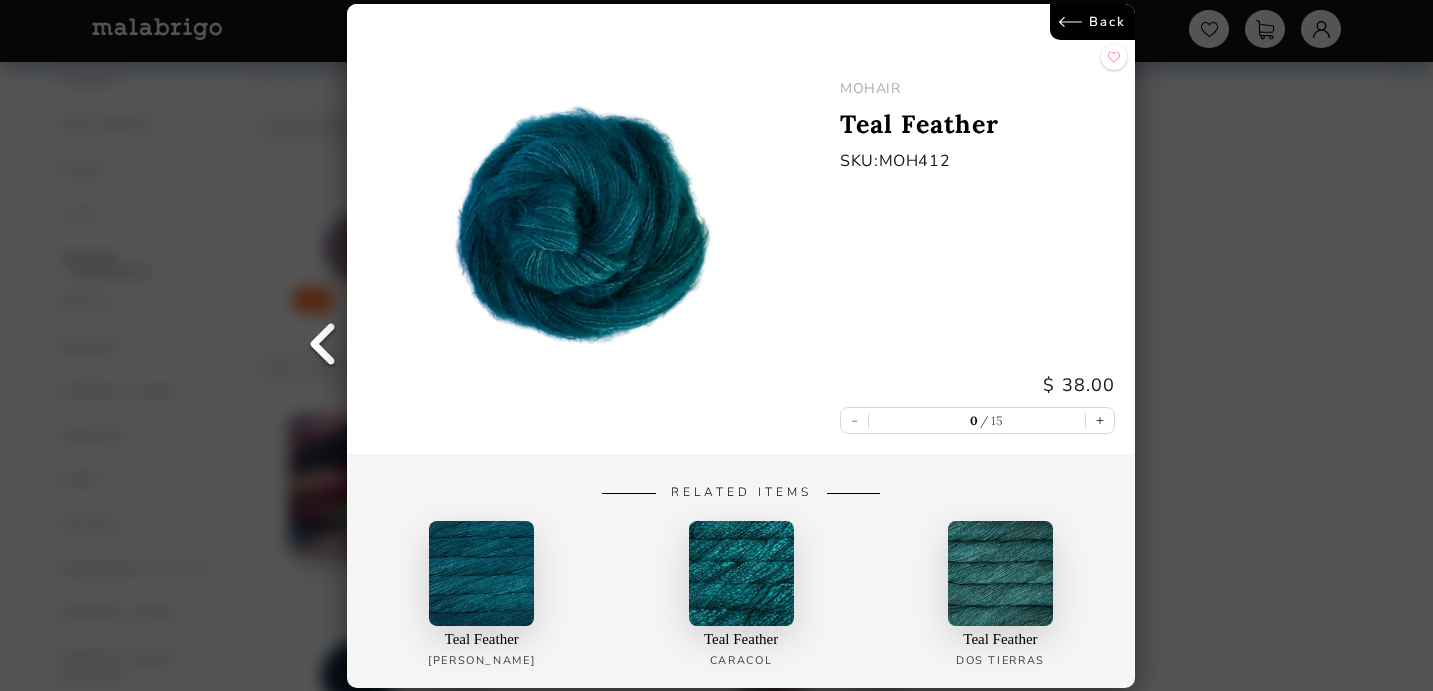 click on "Back" at bounding box center [1093, 22] 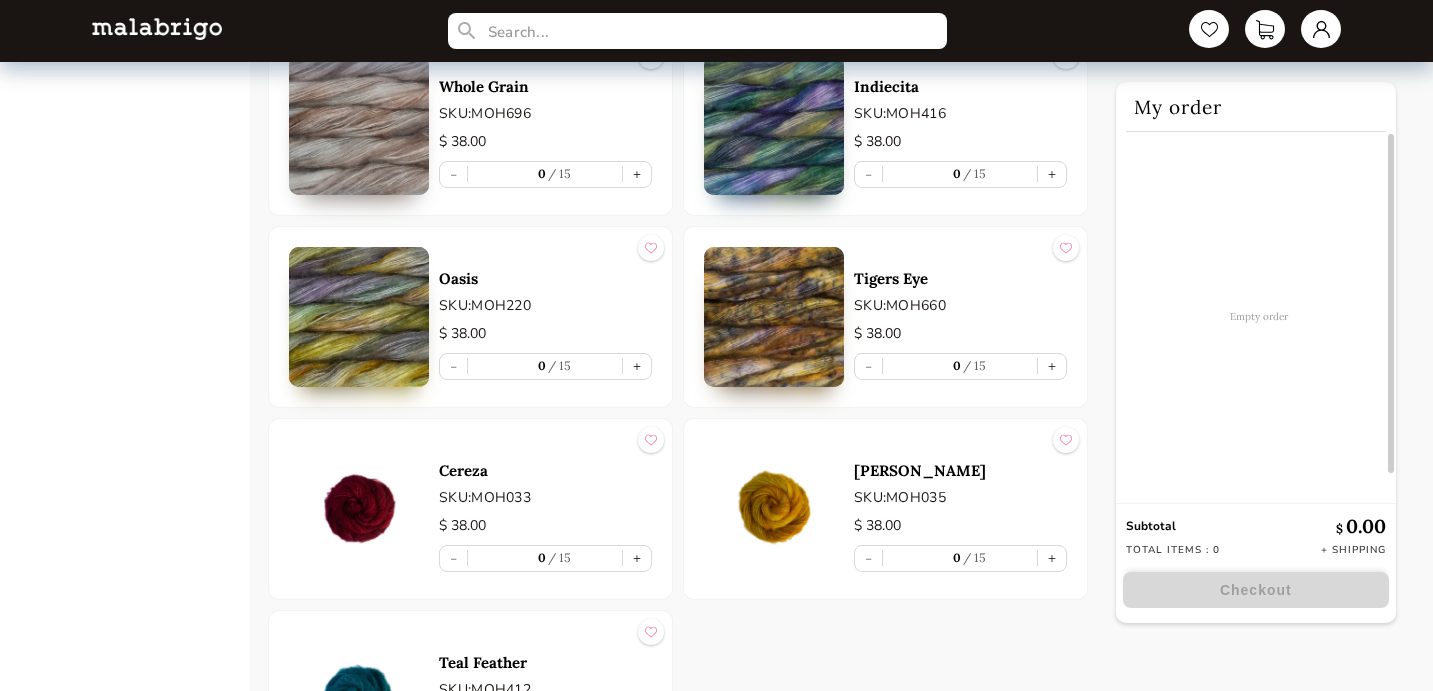 scroll, scrollTop: 2579, scrollLeft: 0, axis: vertical 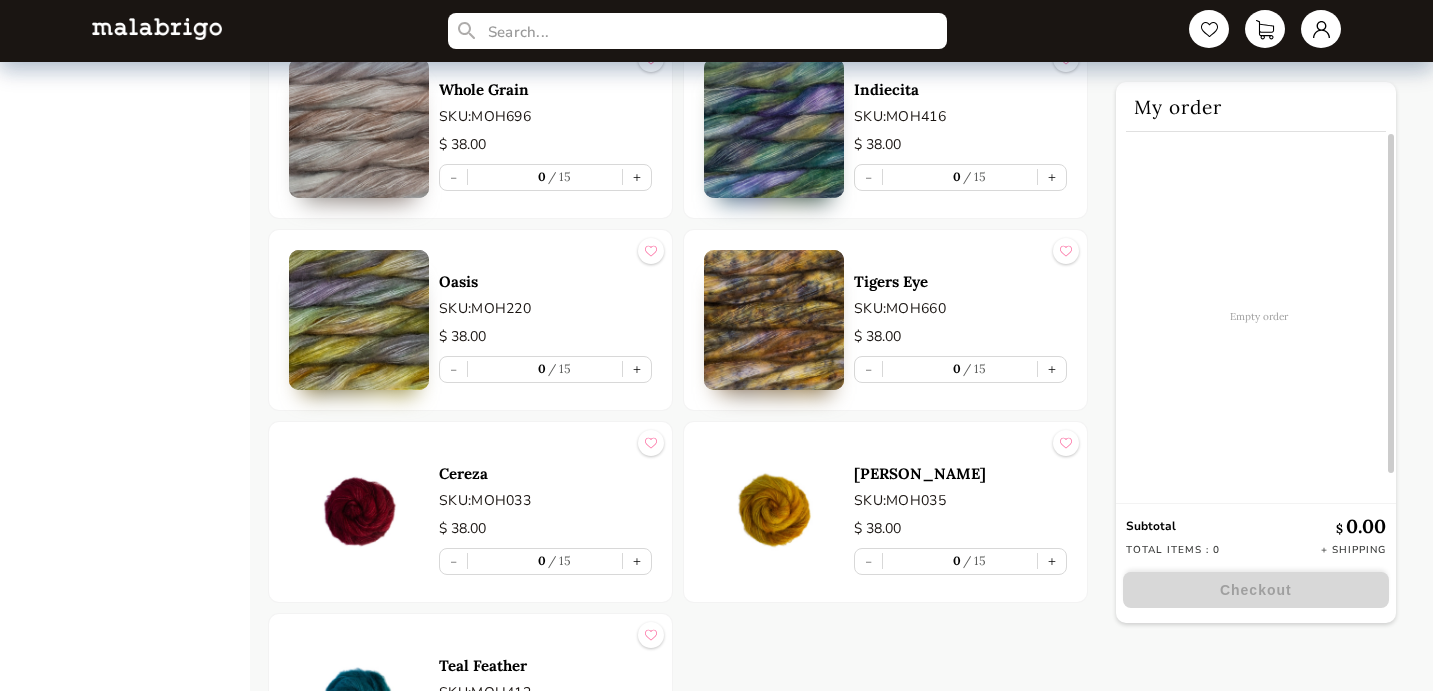 click at bounding box center (359, 320) 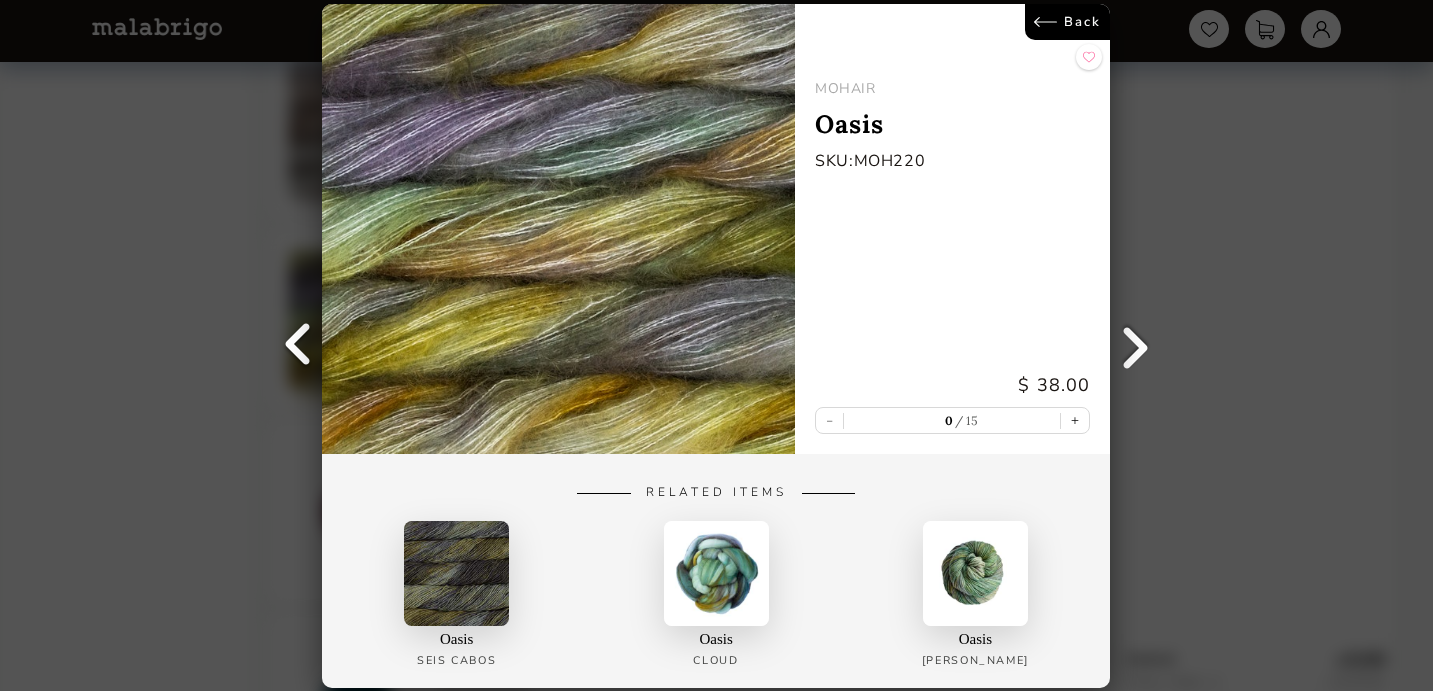 click on "Back" at bounding box center [1068, 22] 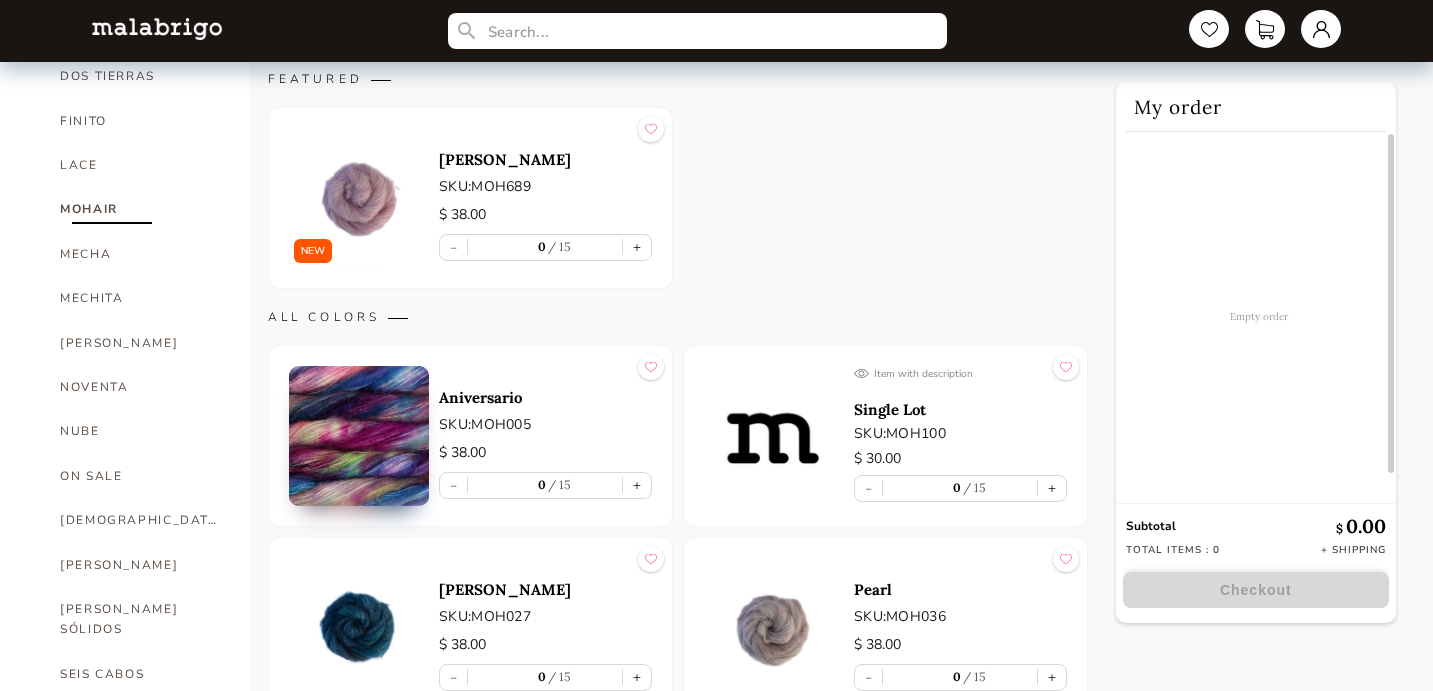 scroll, scrollTop: 0, scrollLeft: 0, axis: both 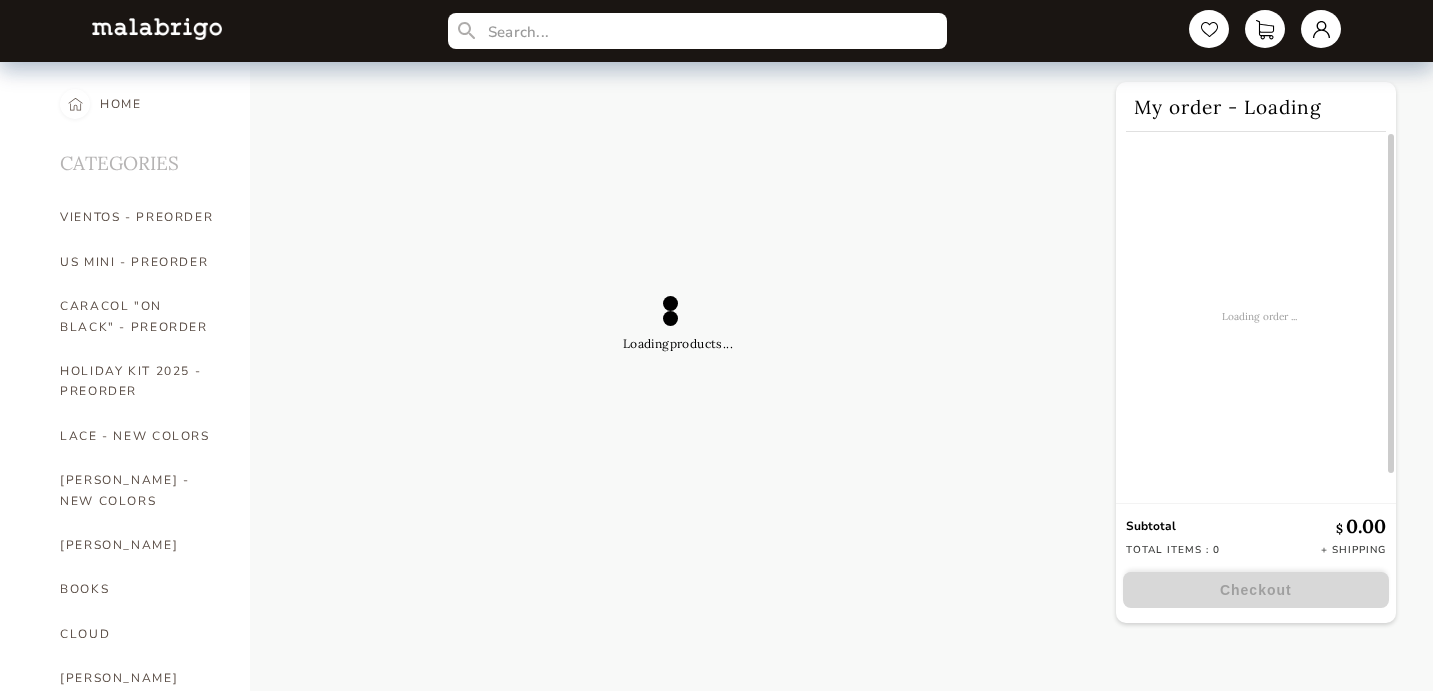select on "INDEX" 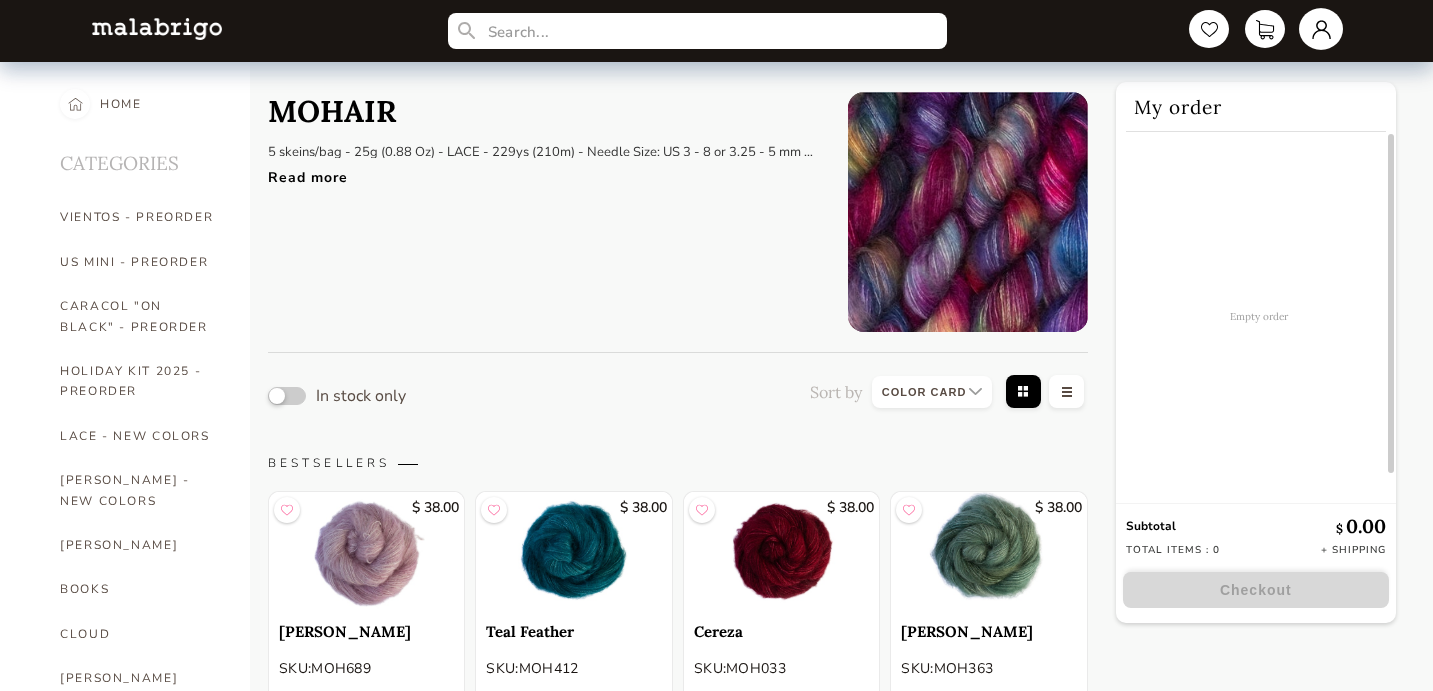 click at bounding box center [1321, 29] 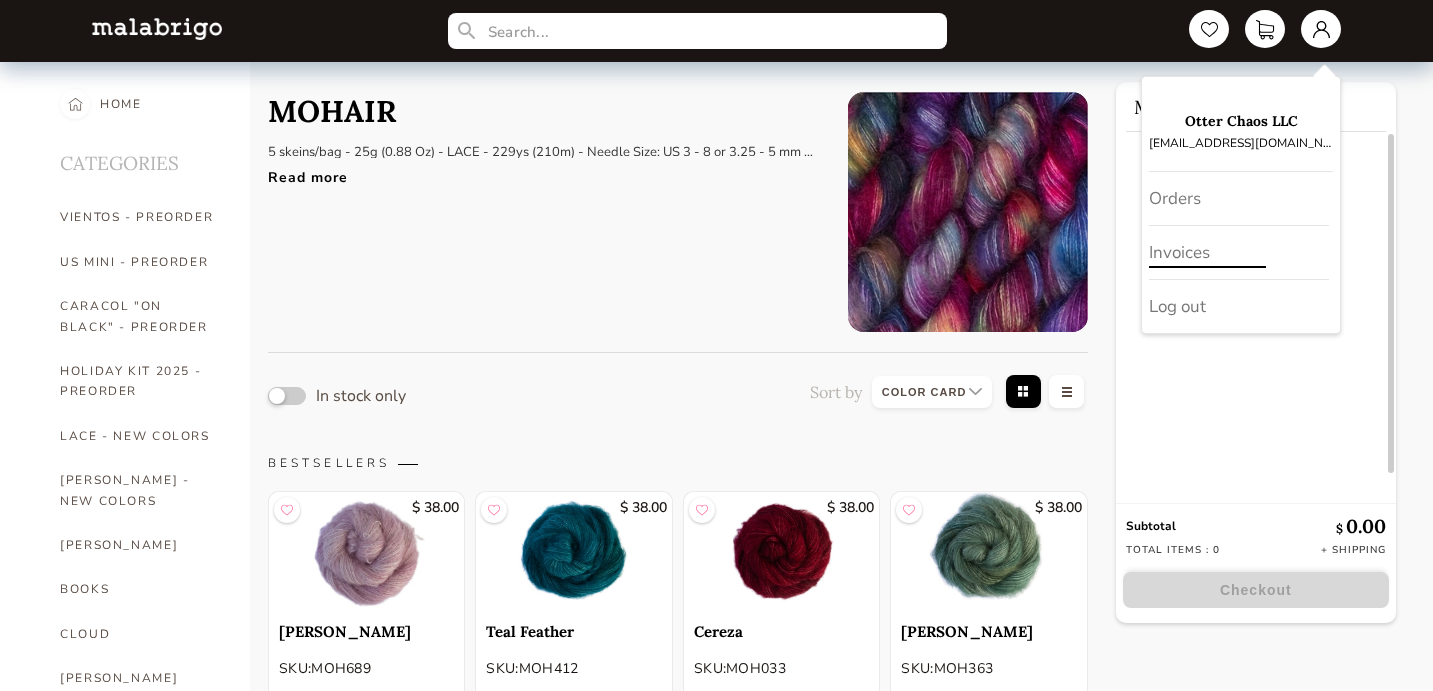 click on "Invoices" at bounding box center (1239, 253) 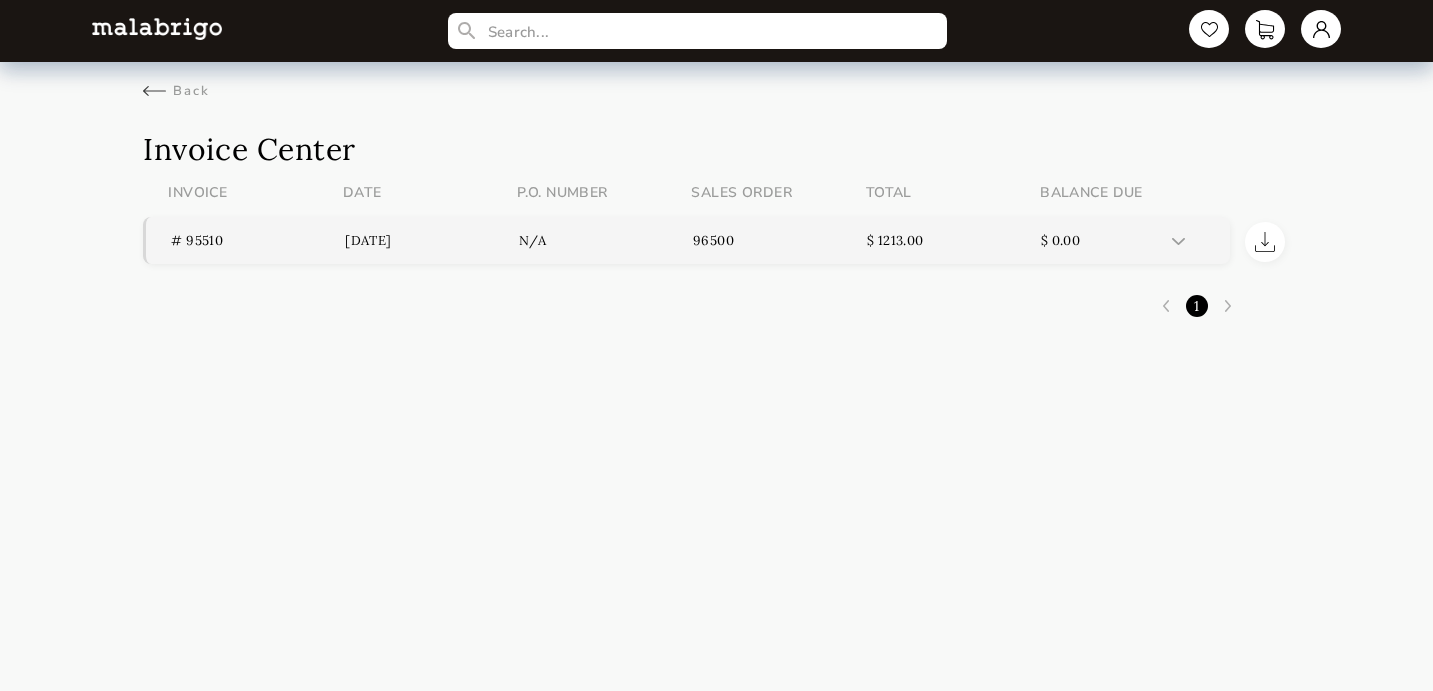 click on "[DATE]" at bounding box center (432, 240) 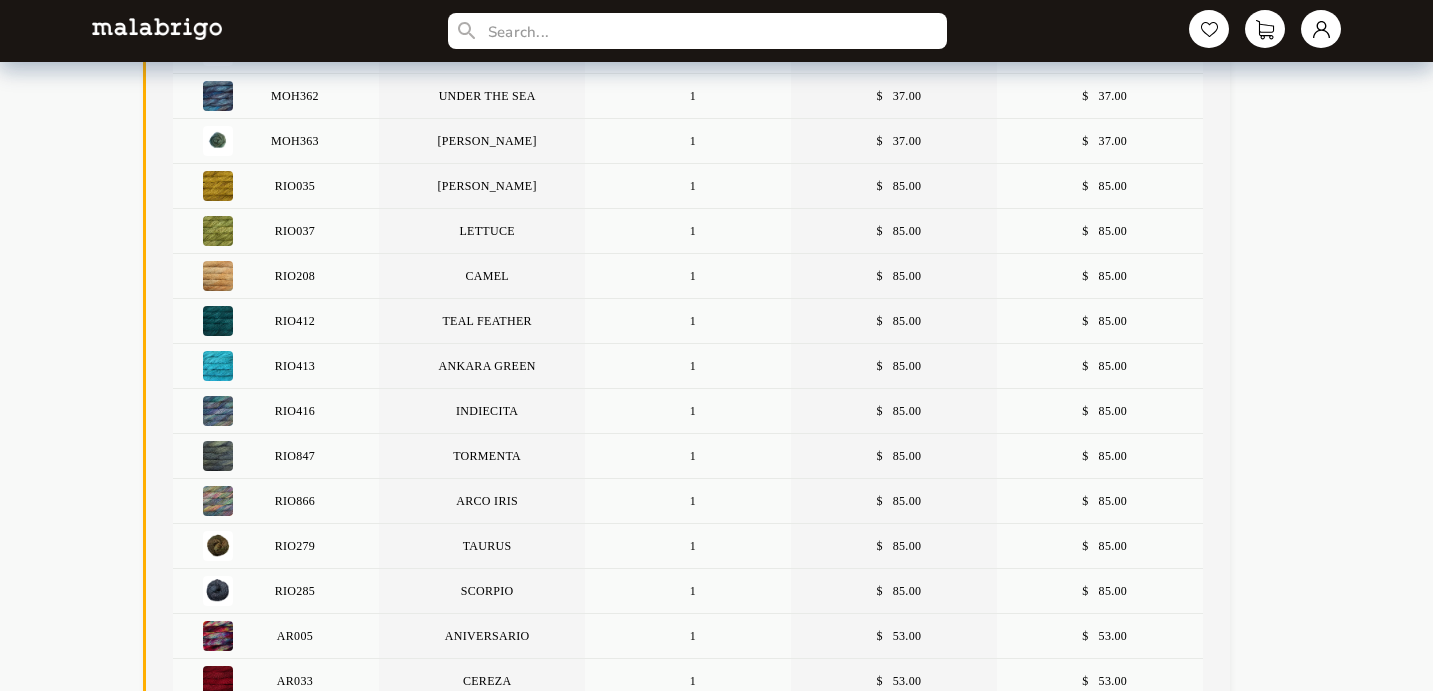 scroll, scrollTop: 266, scrollLeft: 0, axis: vertical 